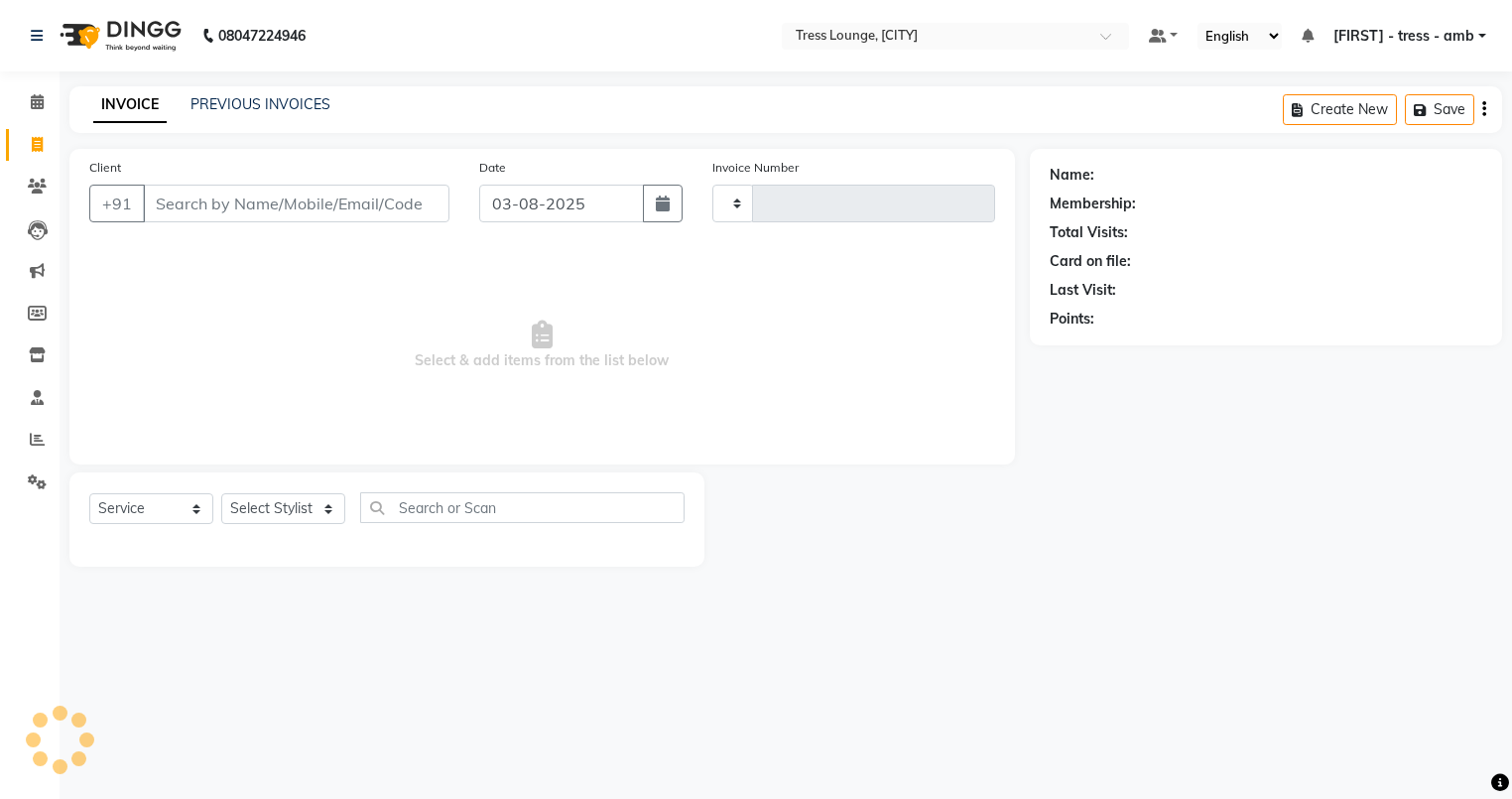 select on "service" 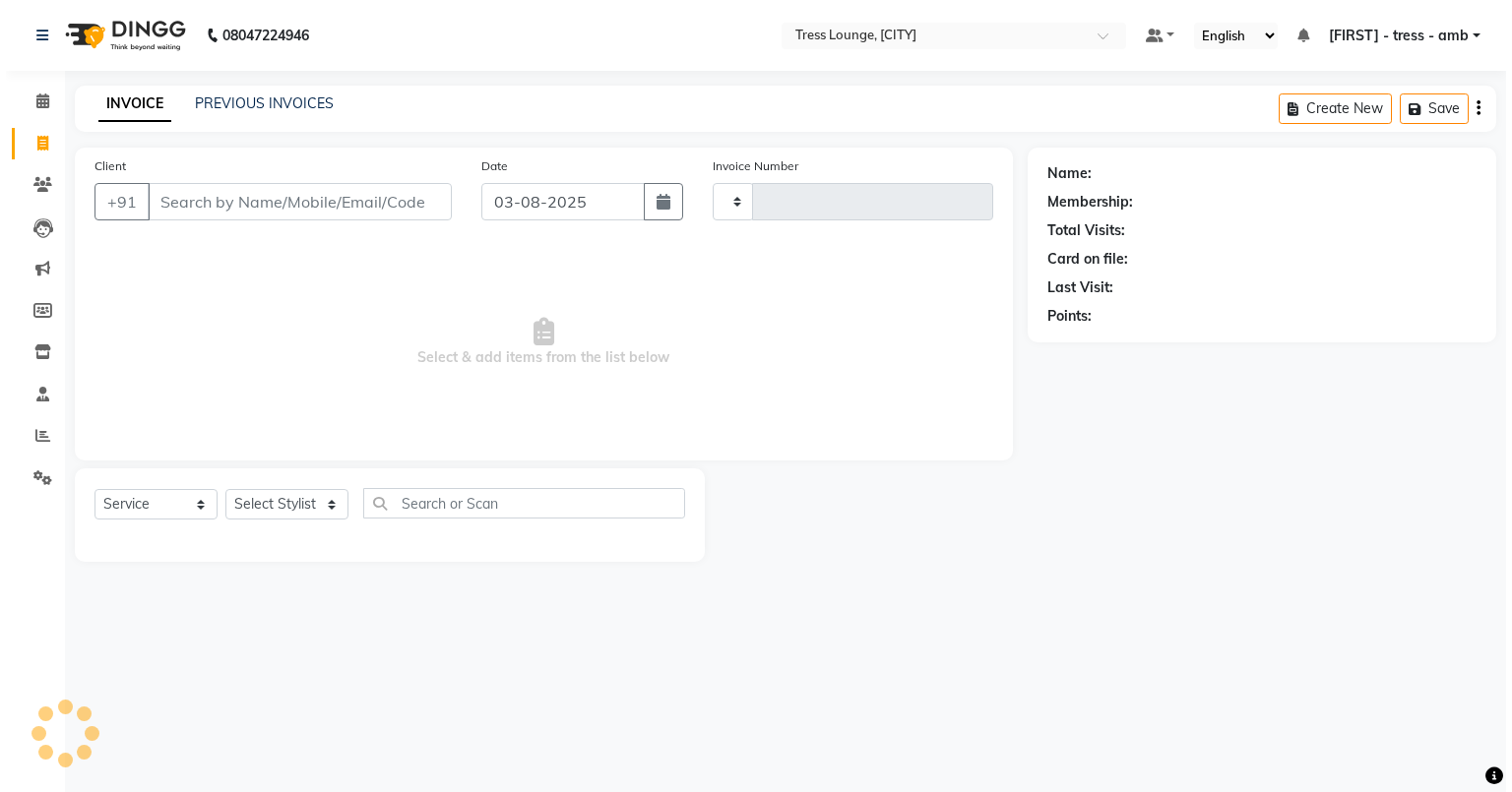 scroll, scrollTop: 0, scrollLeft: 0, axis: both 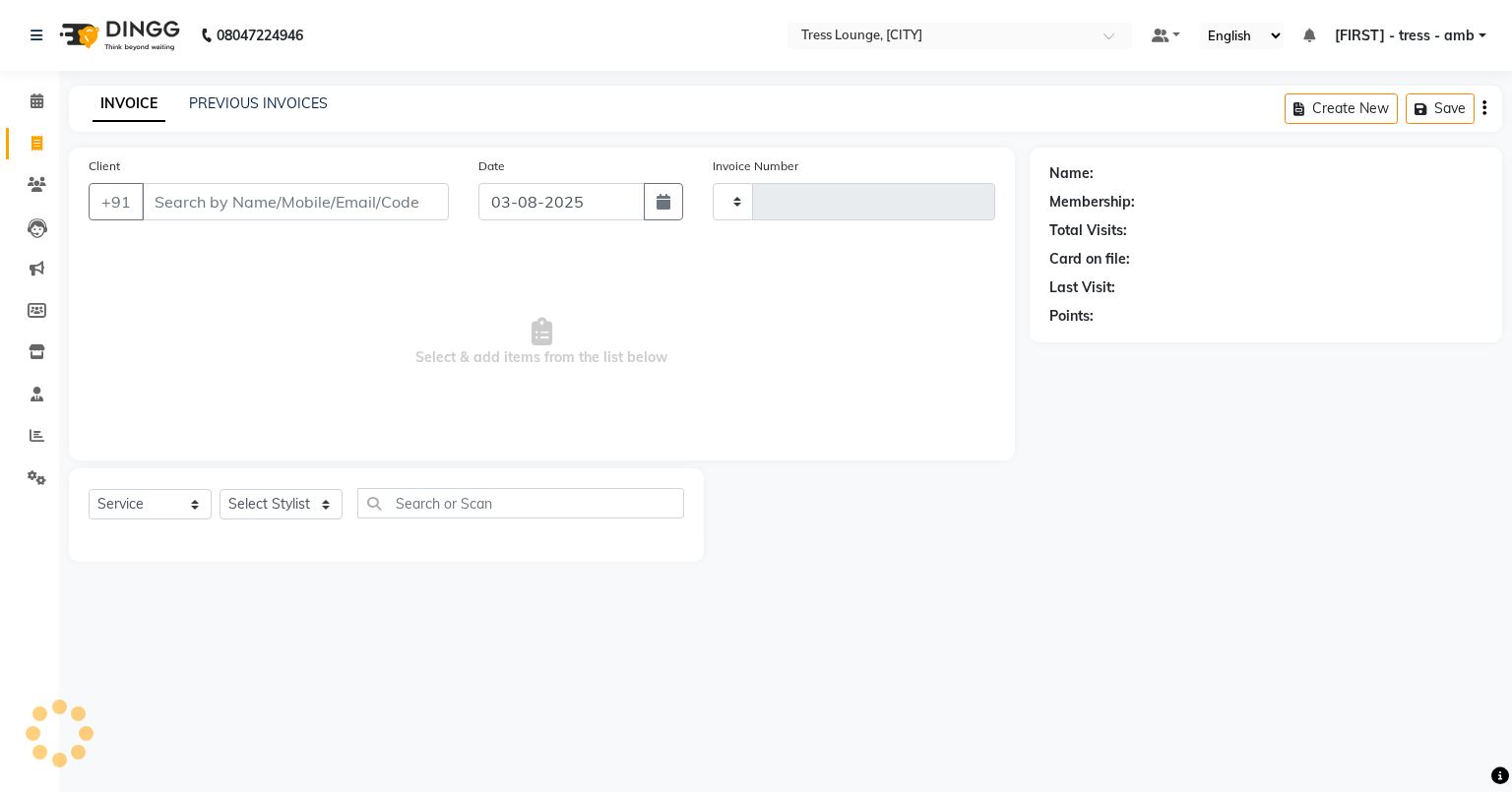 type on "0560" 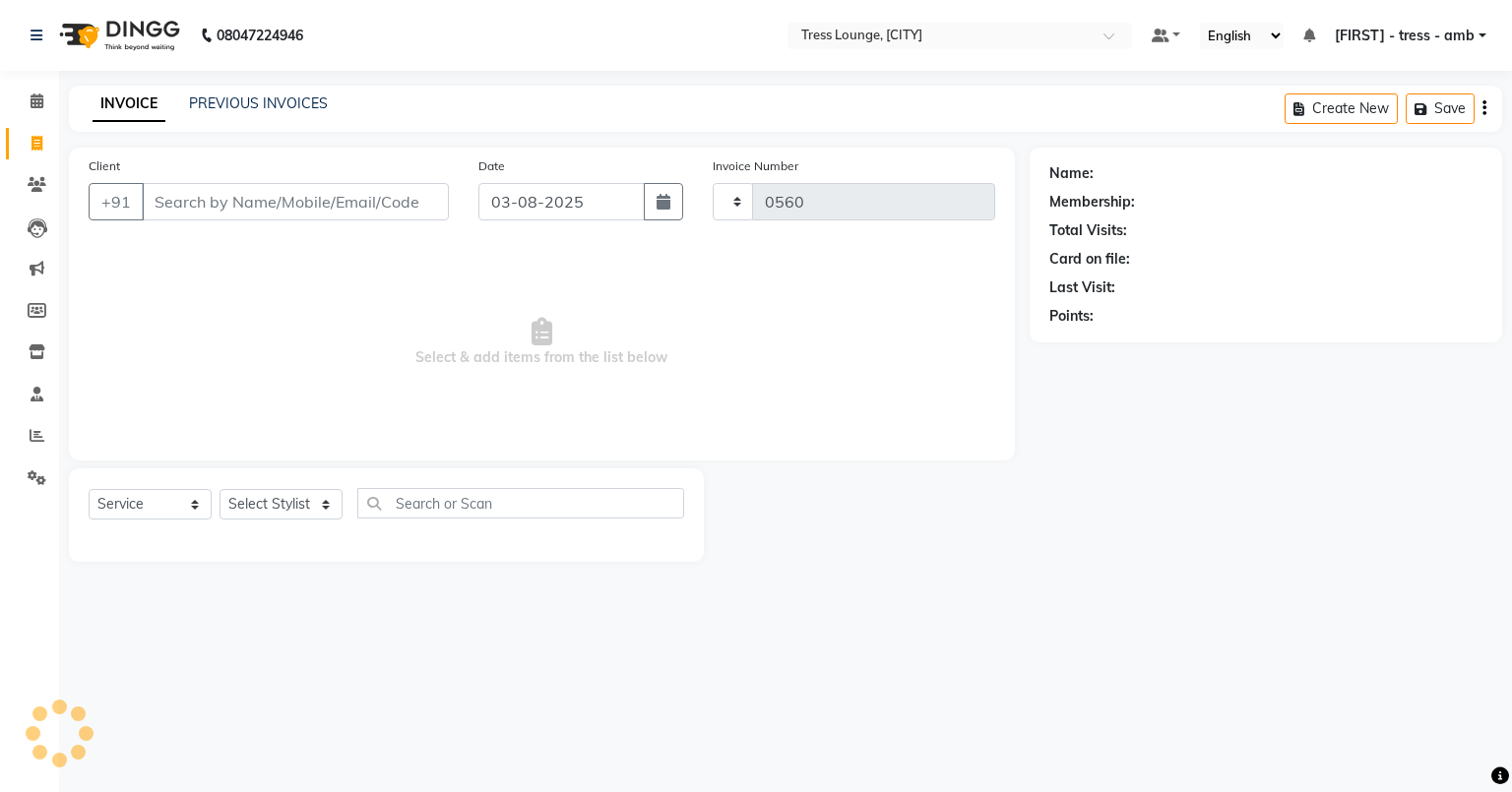 click on "Client" at bounding box center (295, 202) 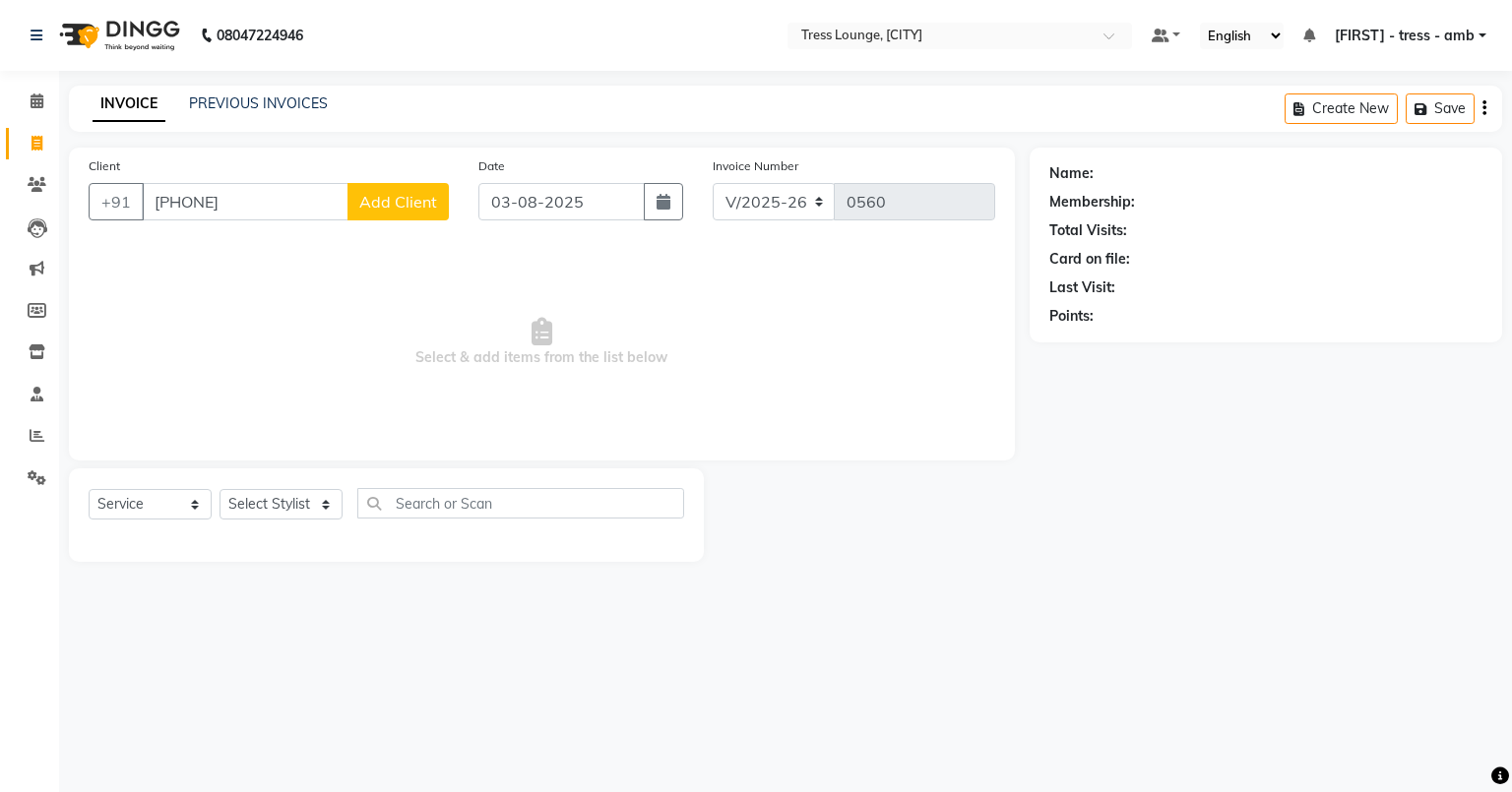 type on "[PHONE]" 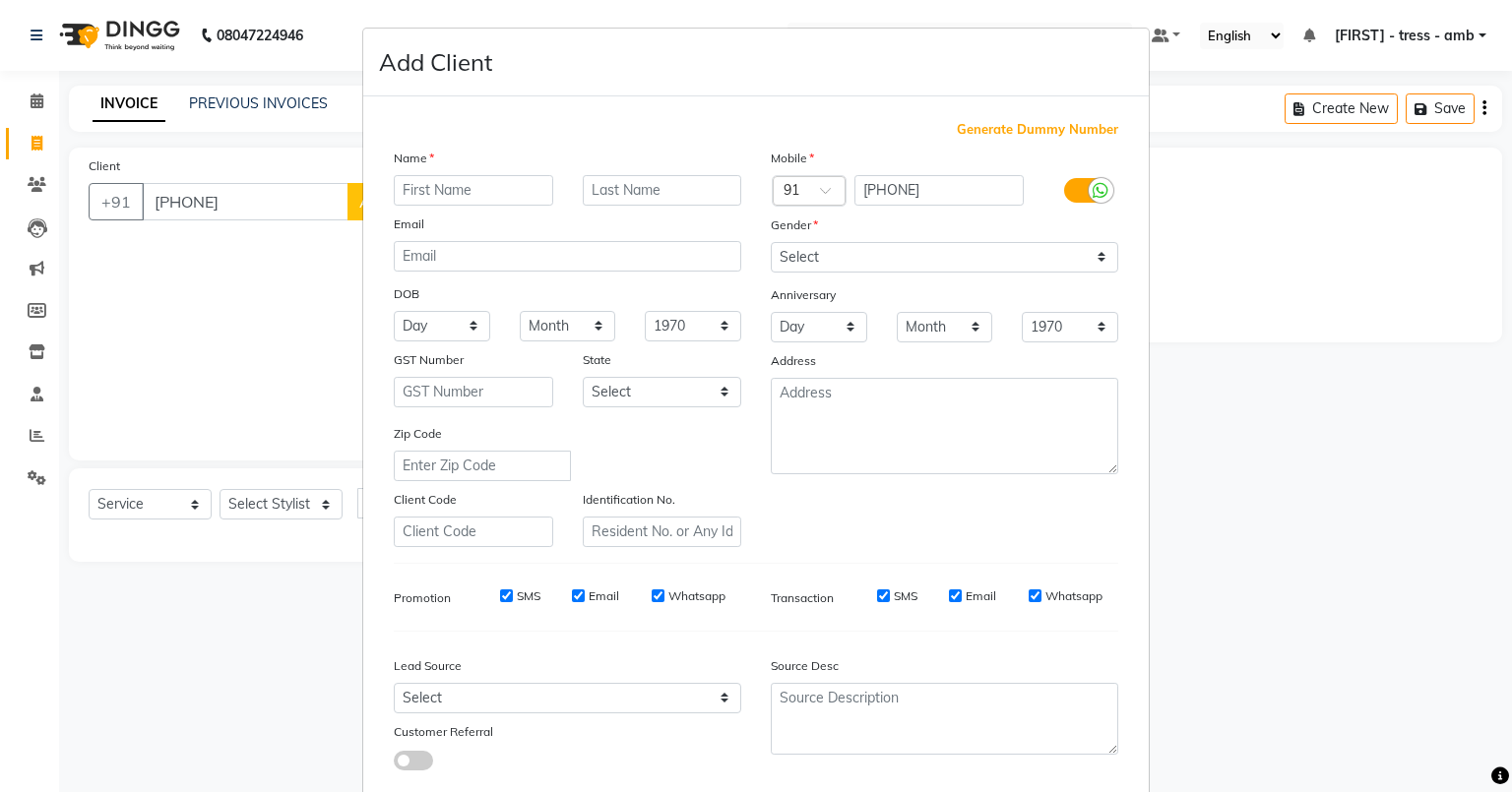 click at bounding box center (473, 190) 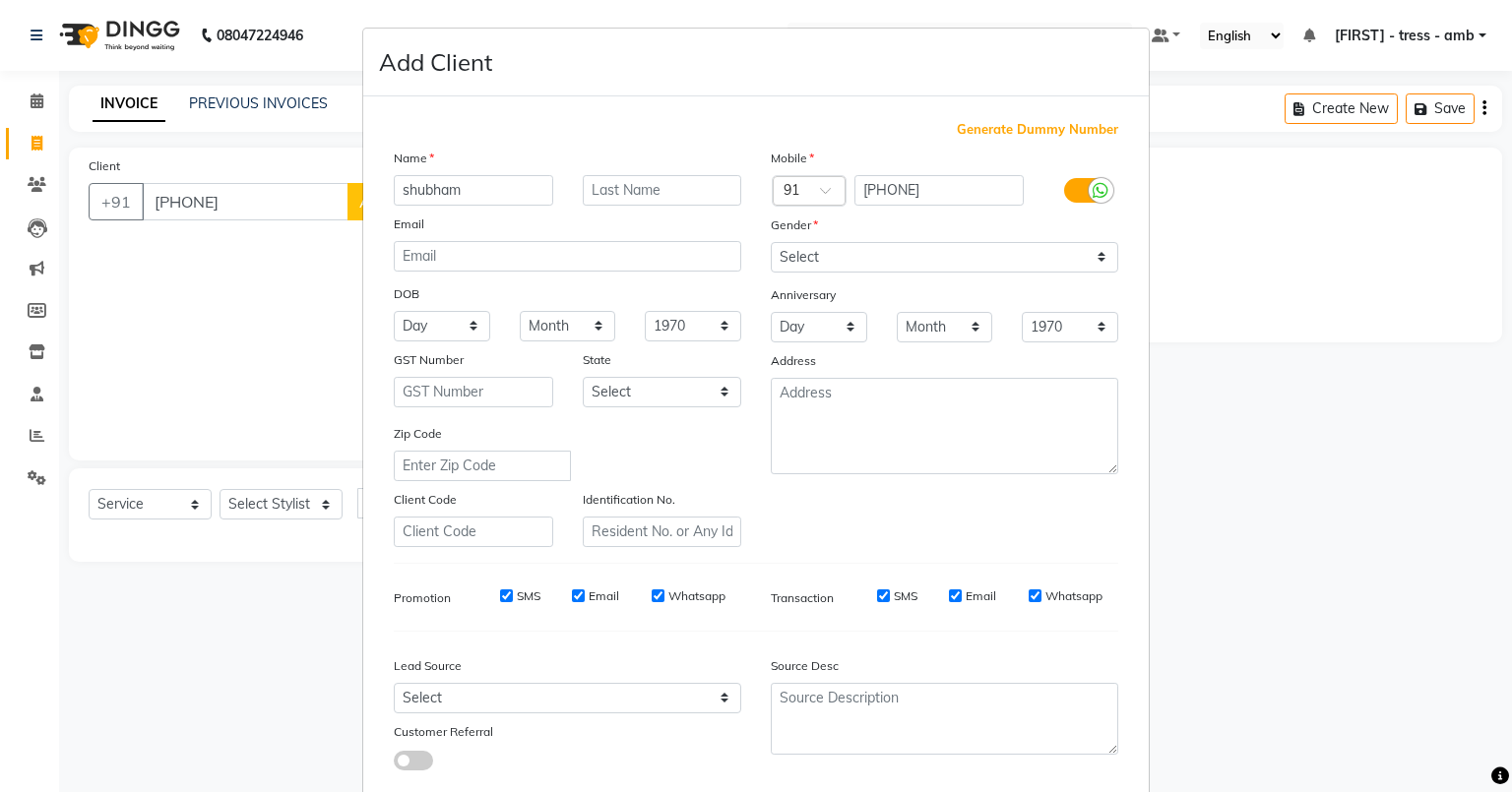 type on "shubham" 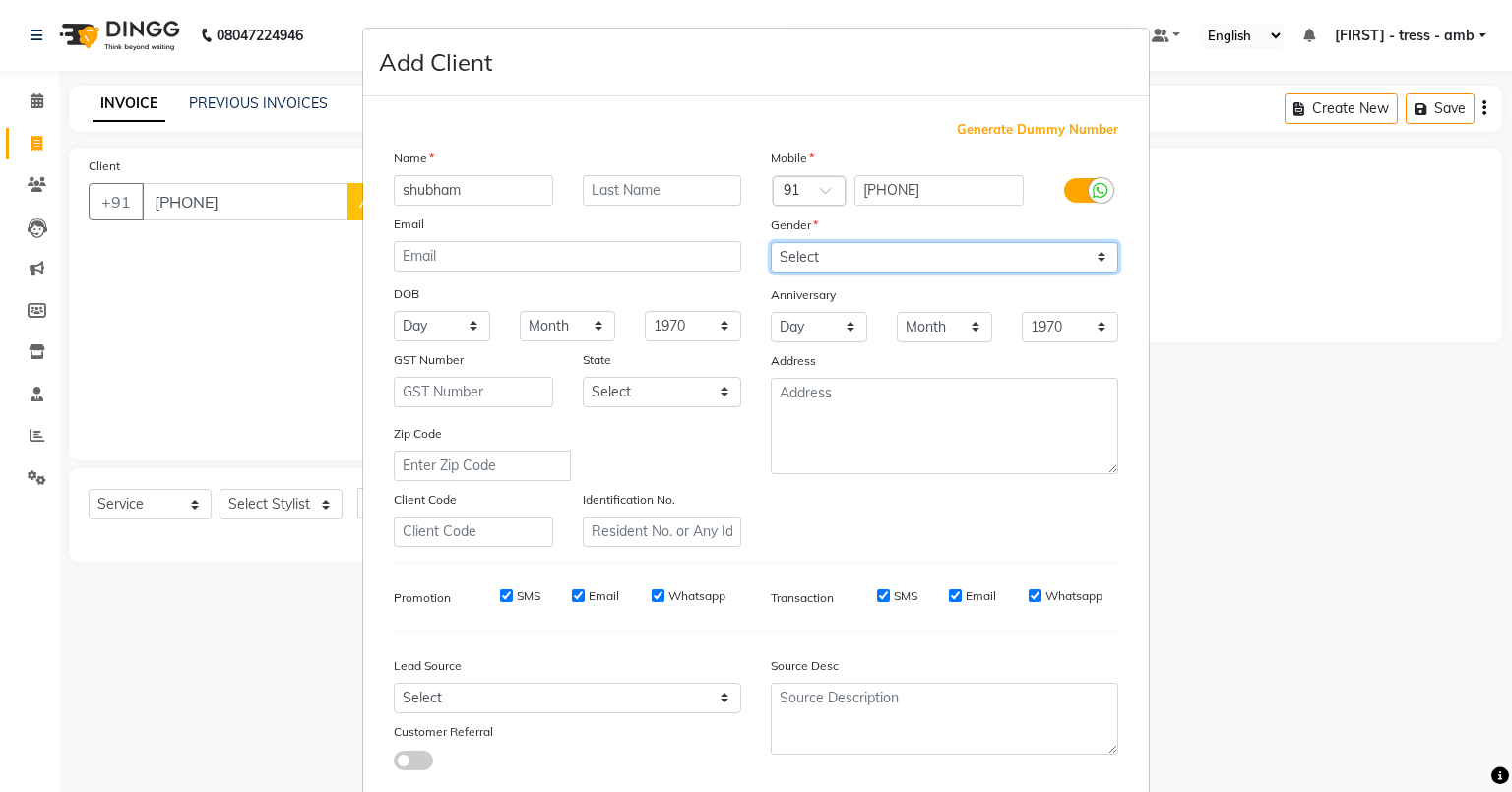 click on "Select Male Female Other Prefer Not To Say" at bounding box center [944, 257] 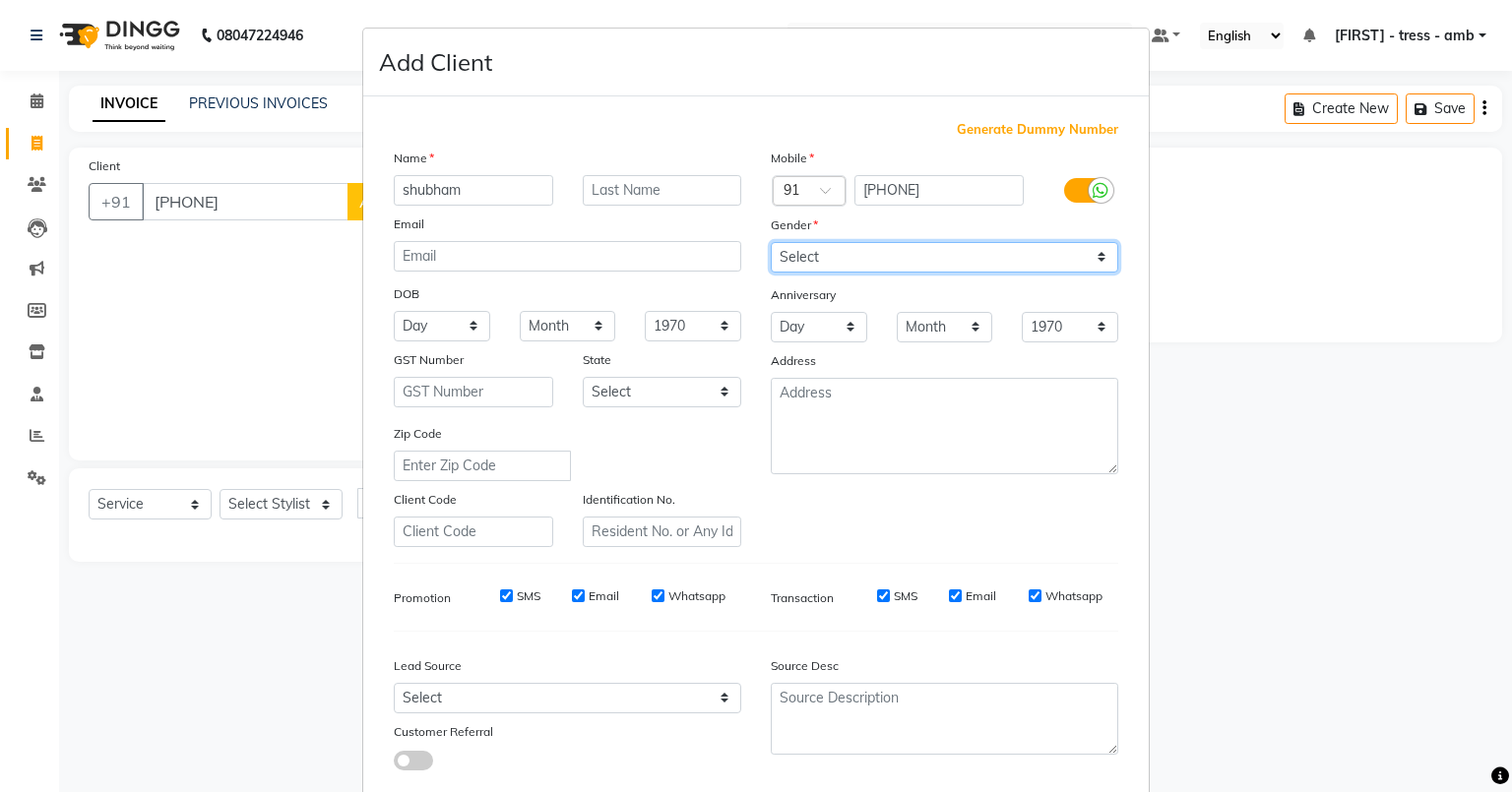 select on "male" 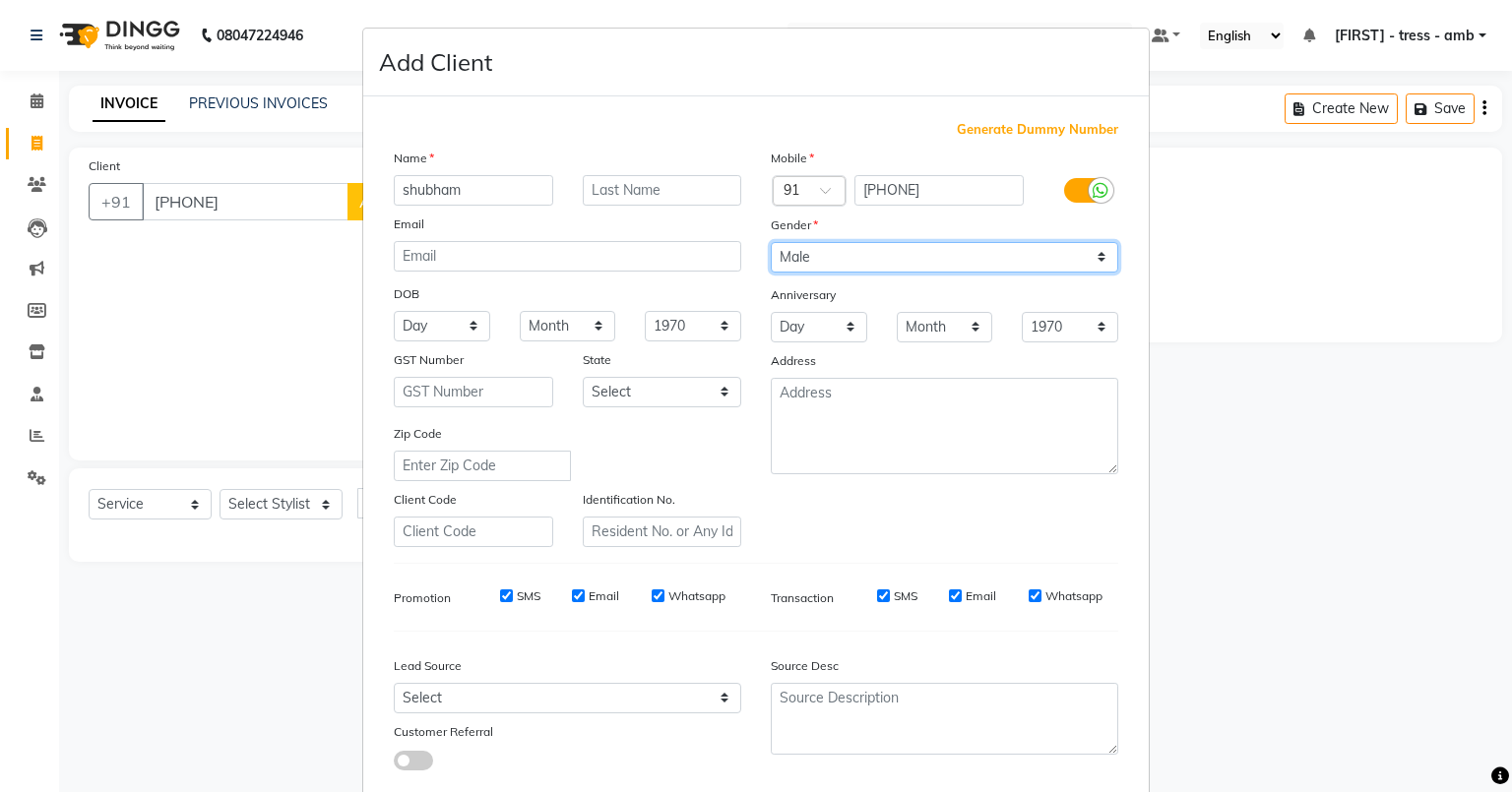 click on "Select Male Female Other Prefer Not To Say" at bounding box center [944, 257] 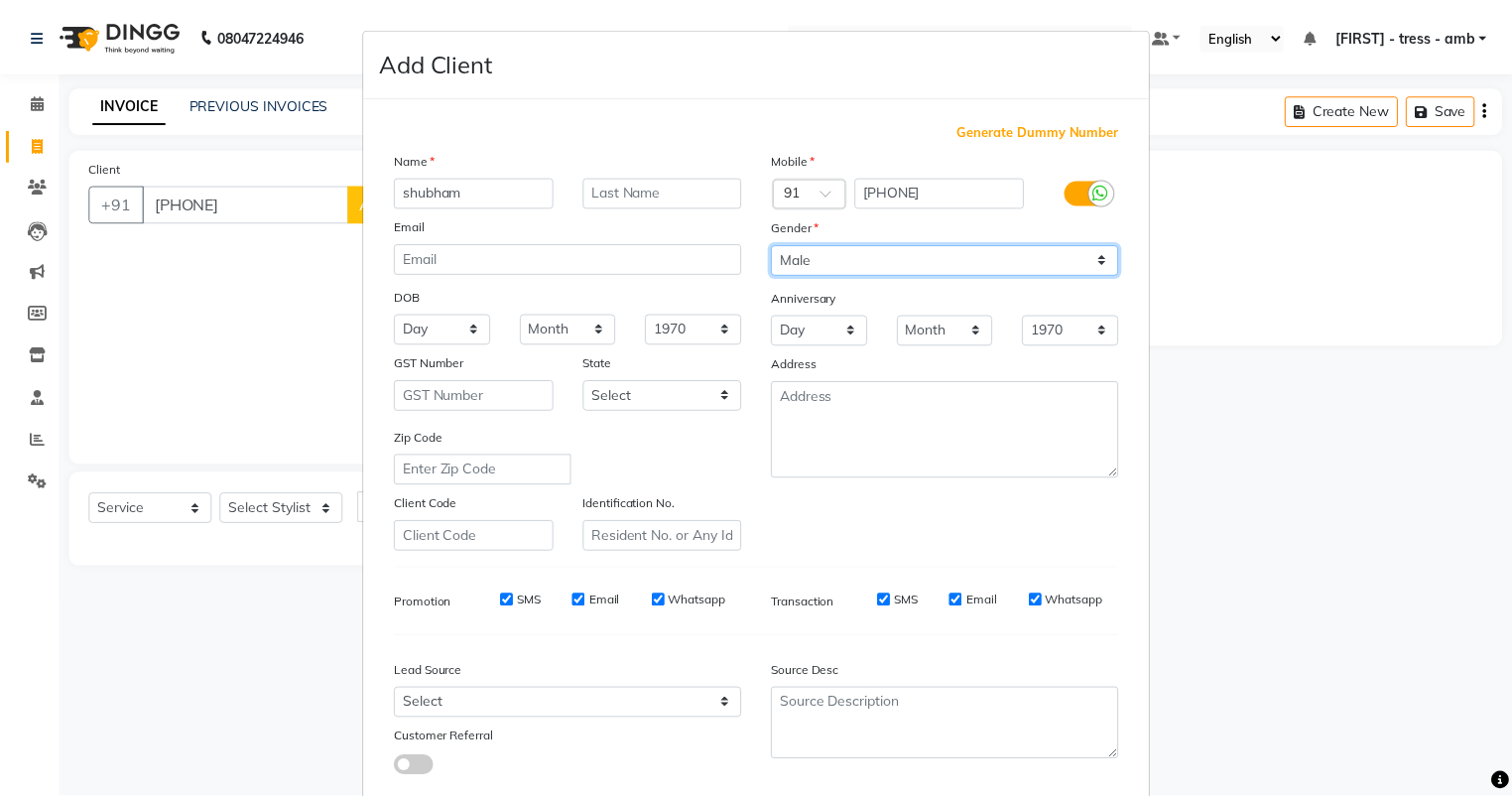 scroll, scrollTop: 127, scrollLeft: 0, axis: vertical 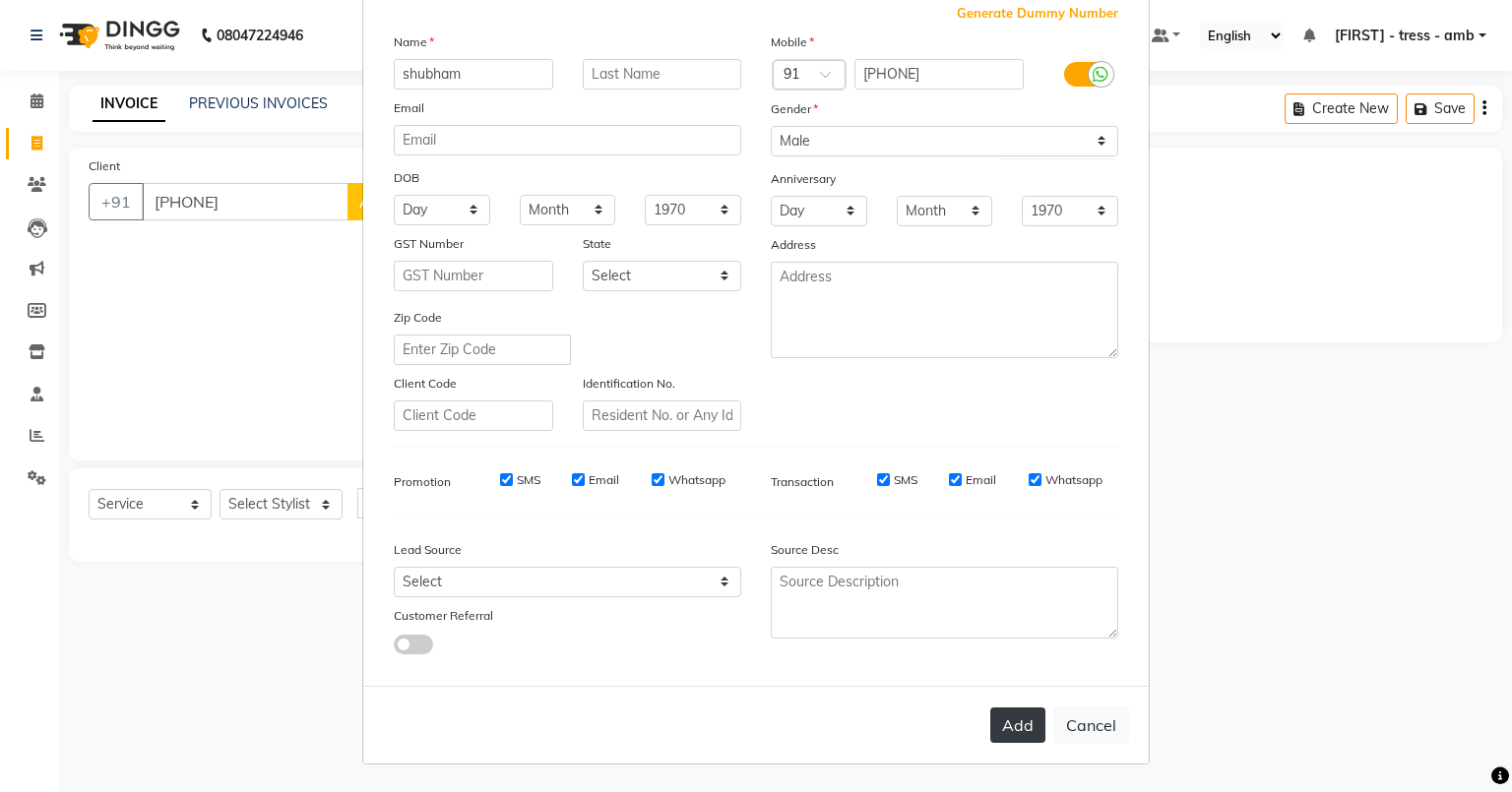 click on "Add" at bounding box center [1018, 725] 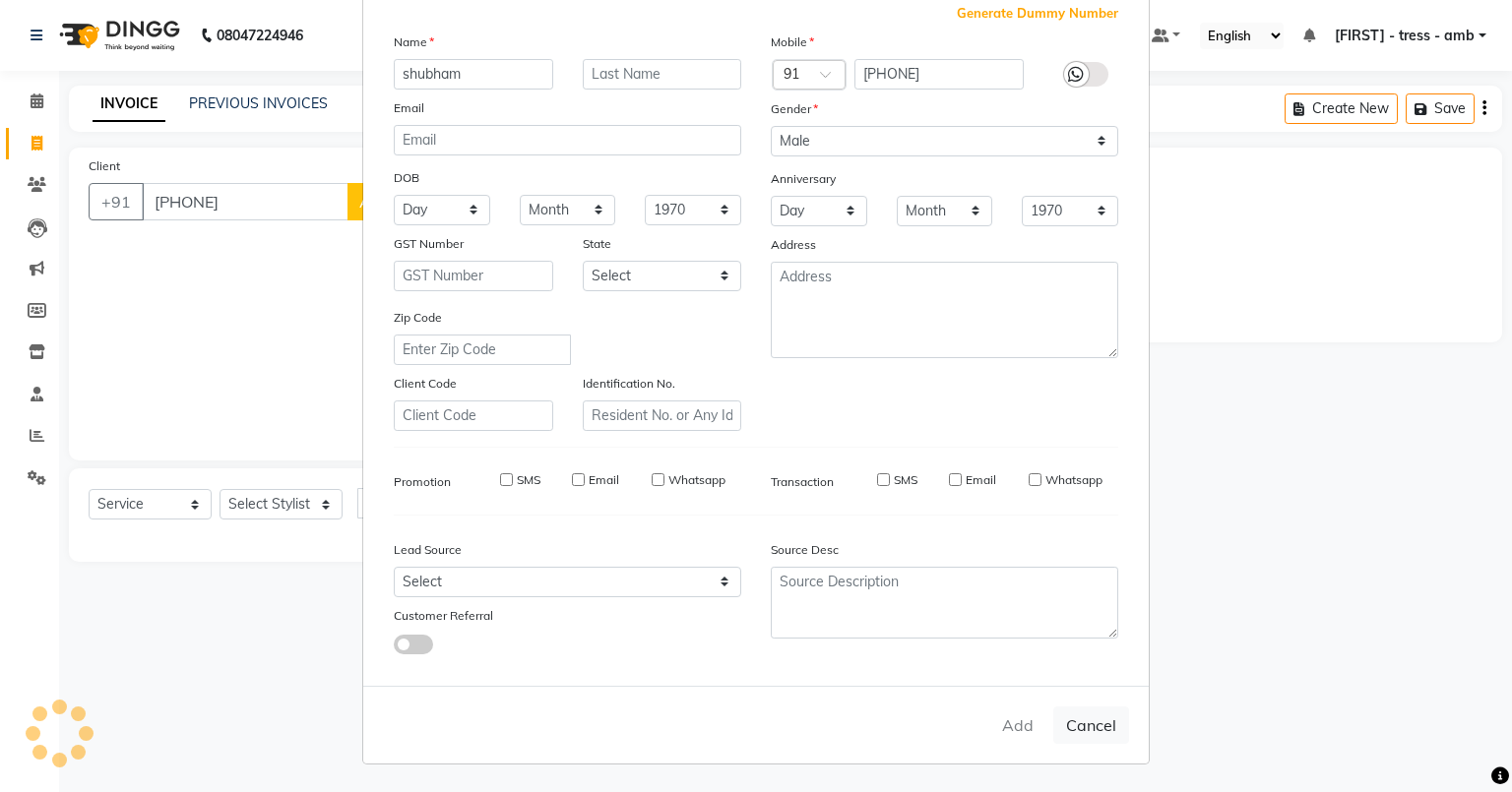 type 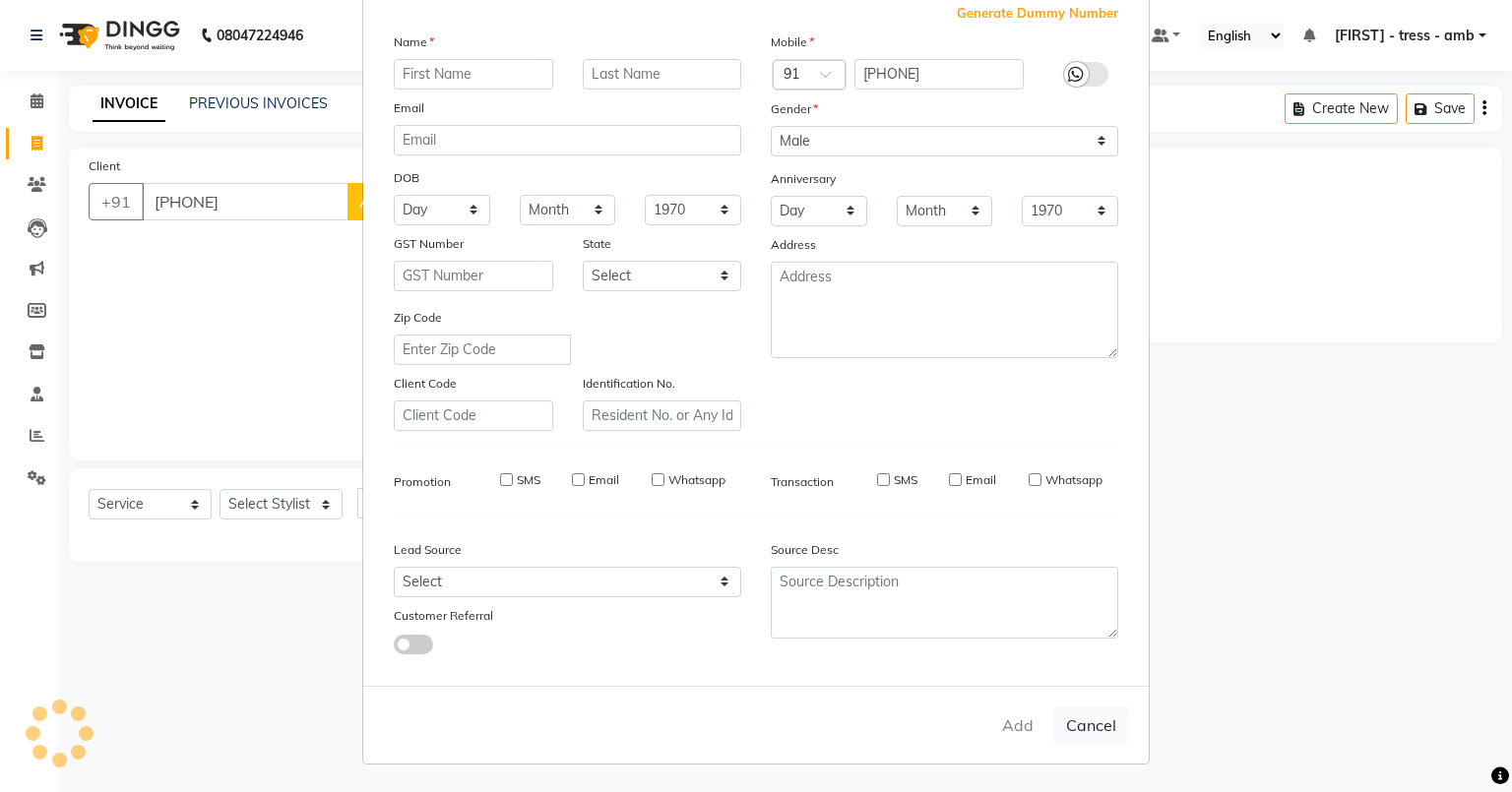 select 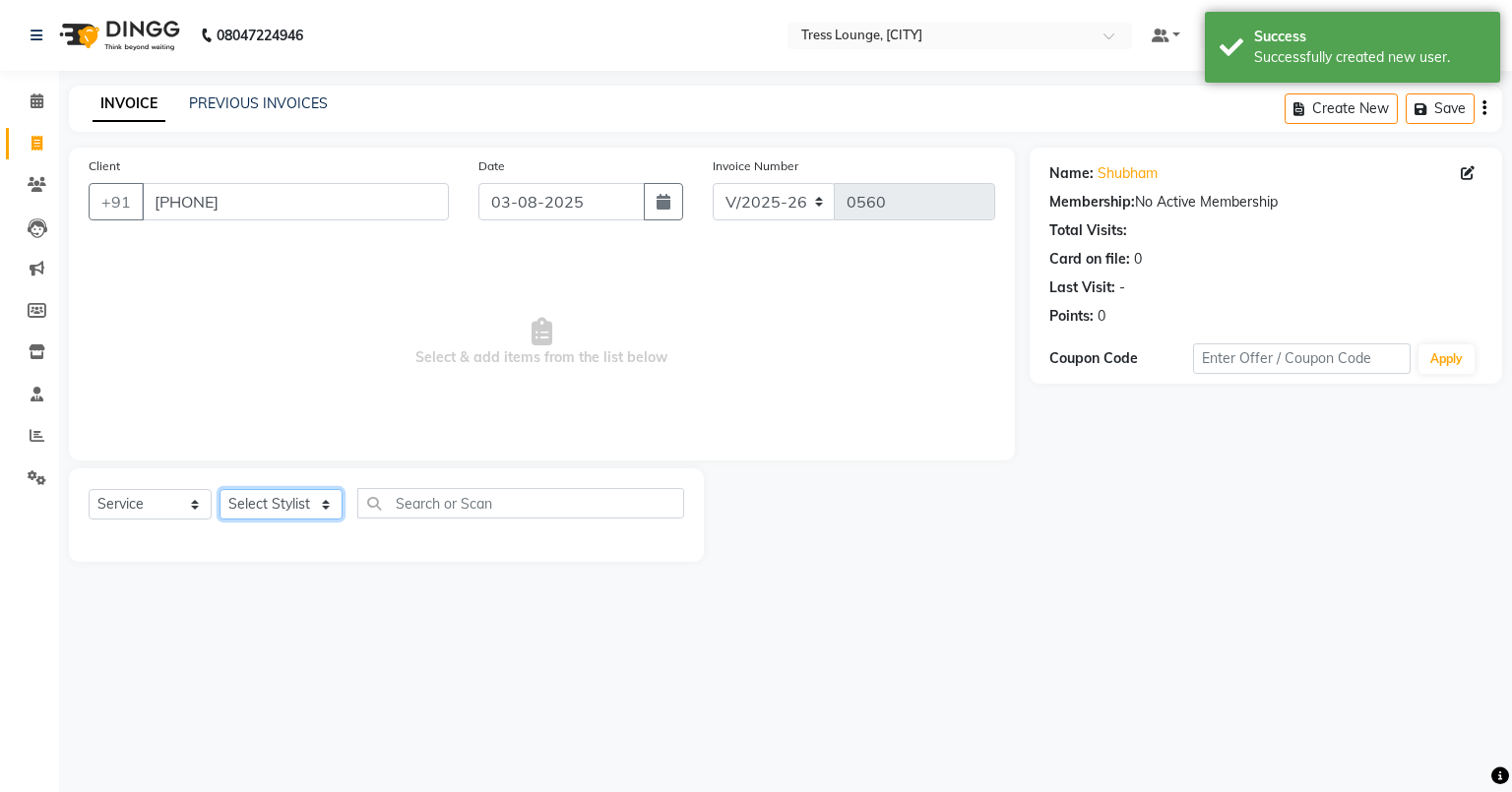 click on "Select Stylist [FIRST] [LAST] [FIRST] [LAST] [FIRST] [LAST] [FIRST] [LAST] [FIRST] [LAST] [FIRST] Hair Men  - Shampoo, Conditioning, Cut And Style  x 15 Days Package - 3 Sittings 30 Days Package  - 4 Sittings 7 Days Package  - 2 Sittings  D-Tan Pack + Cleanser - 03 Pack D-Tan Pack + Cleanser - Casmara D-Tan Pack + Cleanser - kanpeki D-Tan Pack + Cleanser-kanpeki Additional Makeup - Groom Makeup Additional Makeup - Hair Extensions Additional Makeup - Photo Shoot (12 hrs) Additional Makeup - Photo Shoot (6 hrs) Additional Makeup - Saree Drape Basic Makeup - Bridal Makeup Basic Makeup - Engagement Makeup Basic Makeup - Party Makeup Basic Makeup - Reception Makeup Basic Makeup - Party2 Bridal Makeup -  makeup  Bleach - Full Arms Bleach - Full Body Bleach - Full Front/Back Bleach - Full Legs Bleach - Hands/ Feet Bleach - neck Bleach - Face Cleanup (40/45 Min) - Casmara Cleanup Cleanup (40/45 Min) - Tress Lounge Signature Cleanup O3 Cleanup Aroma Cleanup  Facial - Casmara Facial Facial - Tress Lounge Signature Facial Facial - Aroma Facial - T GK SPA 1" 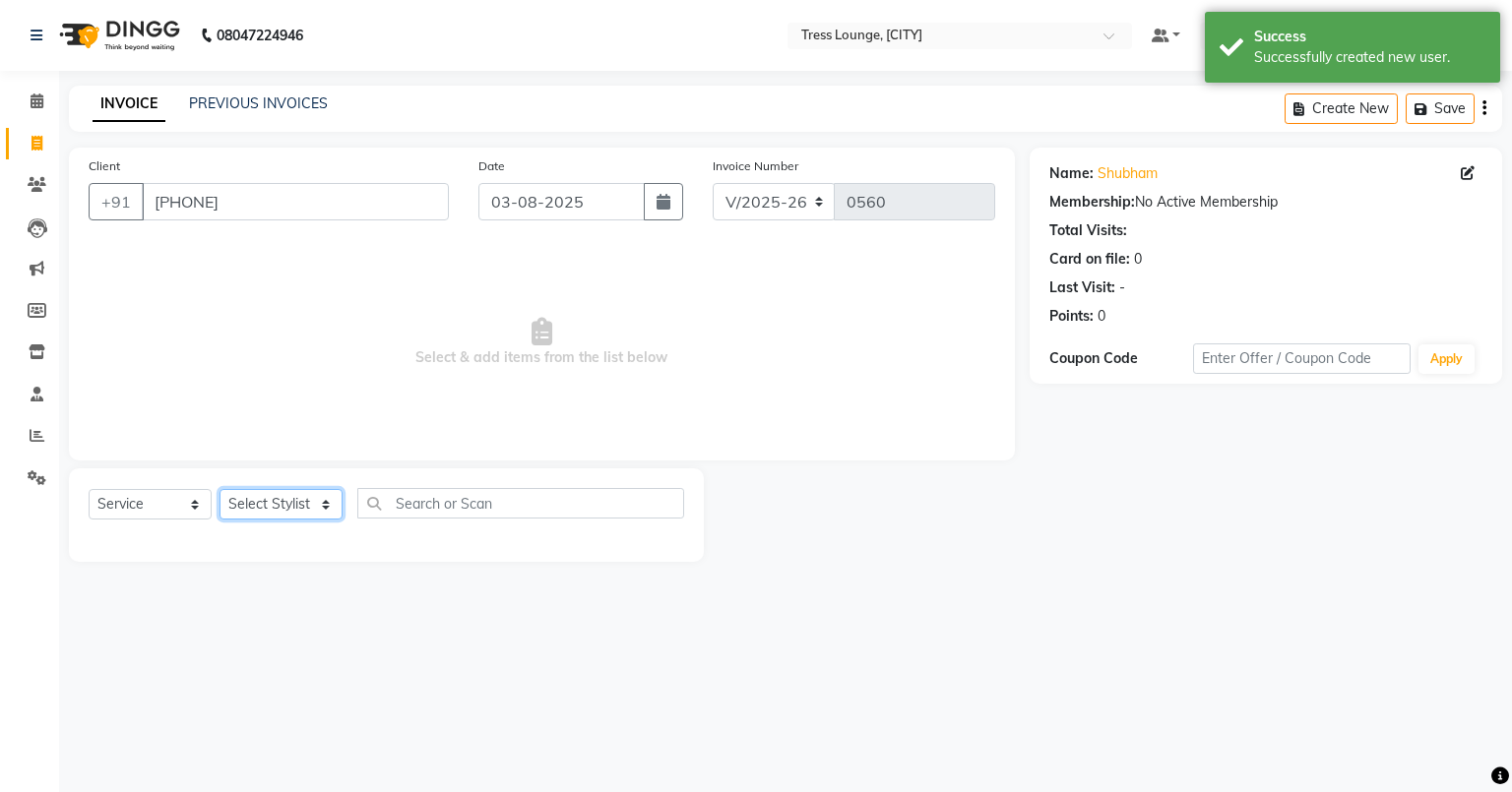select on "69550" 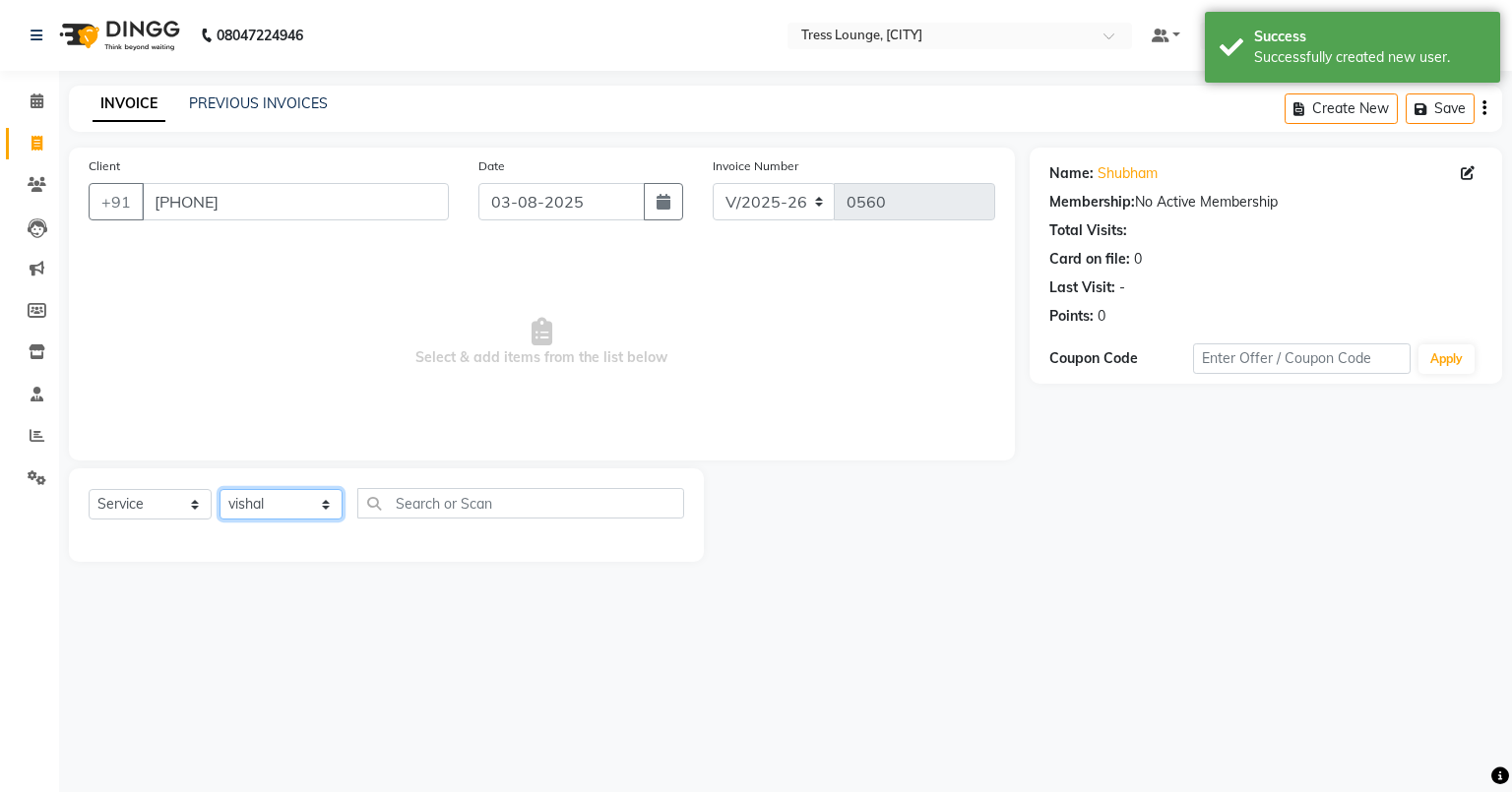 click on "Select Stylist [FIRST] [LAST] [FIRST] [LAST] [FIRST] [LAST] [FIRST] [LAST] [FIRST] [LAST] [FIRST] Hair Men  - Shampoo, Conditioning, Cut And Style  x 15 Days Package - 3 Sittings 30 Days Package  - 4 Sittings 7 Days Package  - 2 Sittings  D-Tan Pack + Cleanser - 03 Pack D-Tan Pack + Cleanser - Casmara D-Tan Pack + Cleanser - kanpeki D-Tan Pack + Cleanser-kanpeki Additional Makeup - Groom Makeup Additional Makeup - Hair Extensions Additional Makeup - Photo Shoot (12 hrs) Additional Makeup - Photo Shoot (6 hrs) Additional Makeup - Saree Drape Basic Makeup - Bridal Makeup Basic Makeup - Engagement Makeup Basic Makeup - Party Makeup Basic Makeup - Reception Makeup Basic Makeup - Party2 Bridal Makeup -  makeup  Bleach - Full Arms Bleach - Full Body Bleach - Full Front/Back Bleach - Full Legs Bleach - Hands/ Feet Bleach - neck Bleach - Face Cleanup (40/45 Min) - Casmara Cleanup Cleanup (40/45 Min) - Tress Lounge Signature Cleanup O3 Cleanup Aroma Cleanup  Facial - Casmara Facial Facial - Tress Lounge Signature Facial Facial - Aroma Facial - T GK SPA 1" 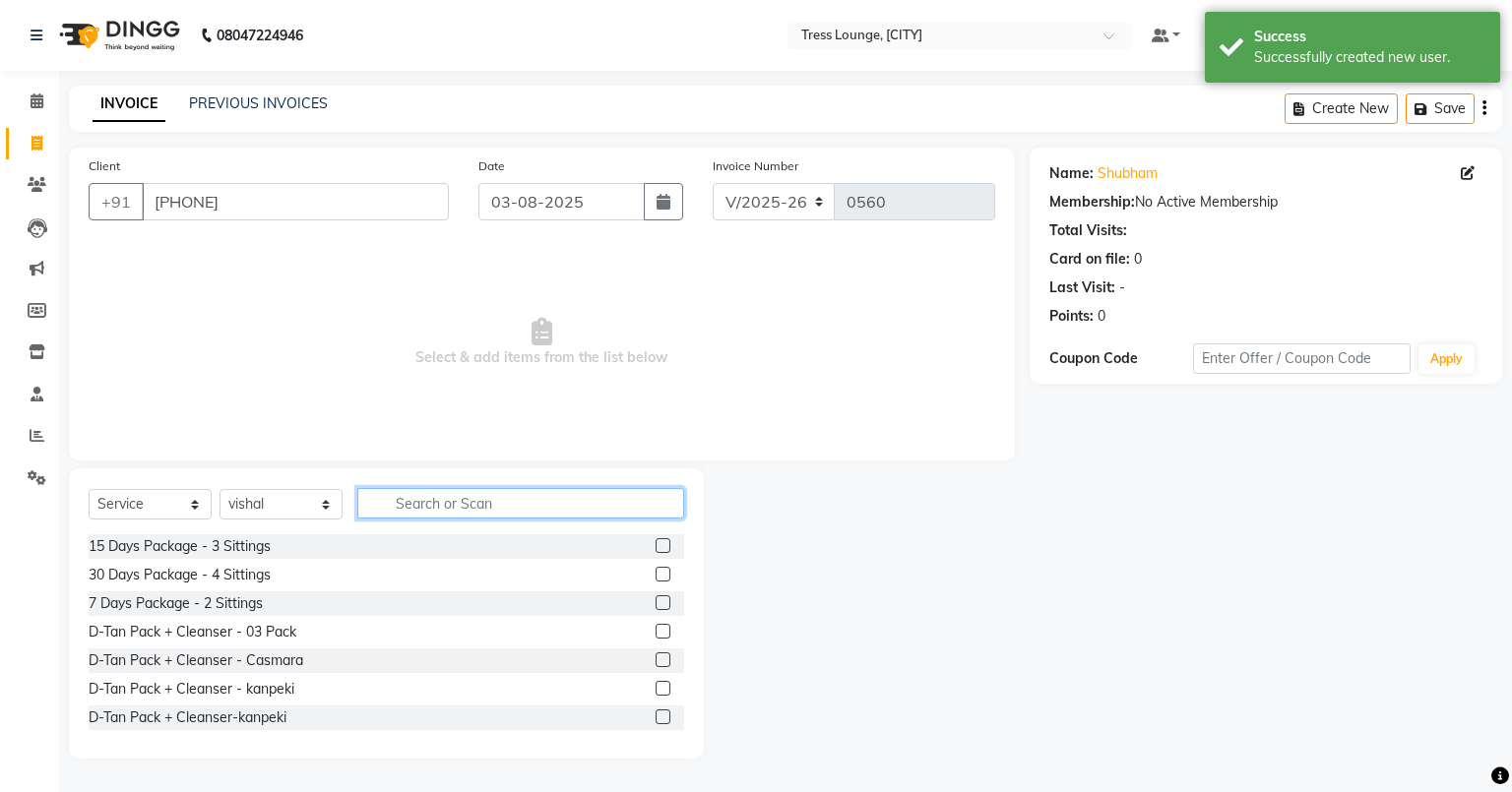 click 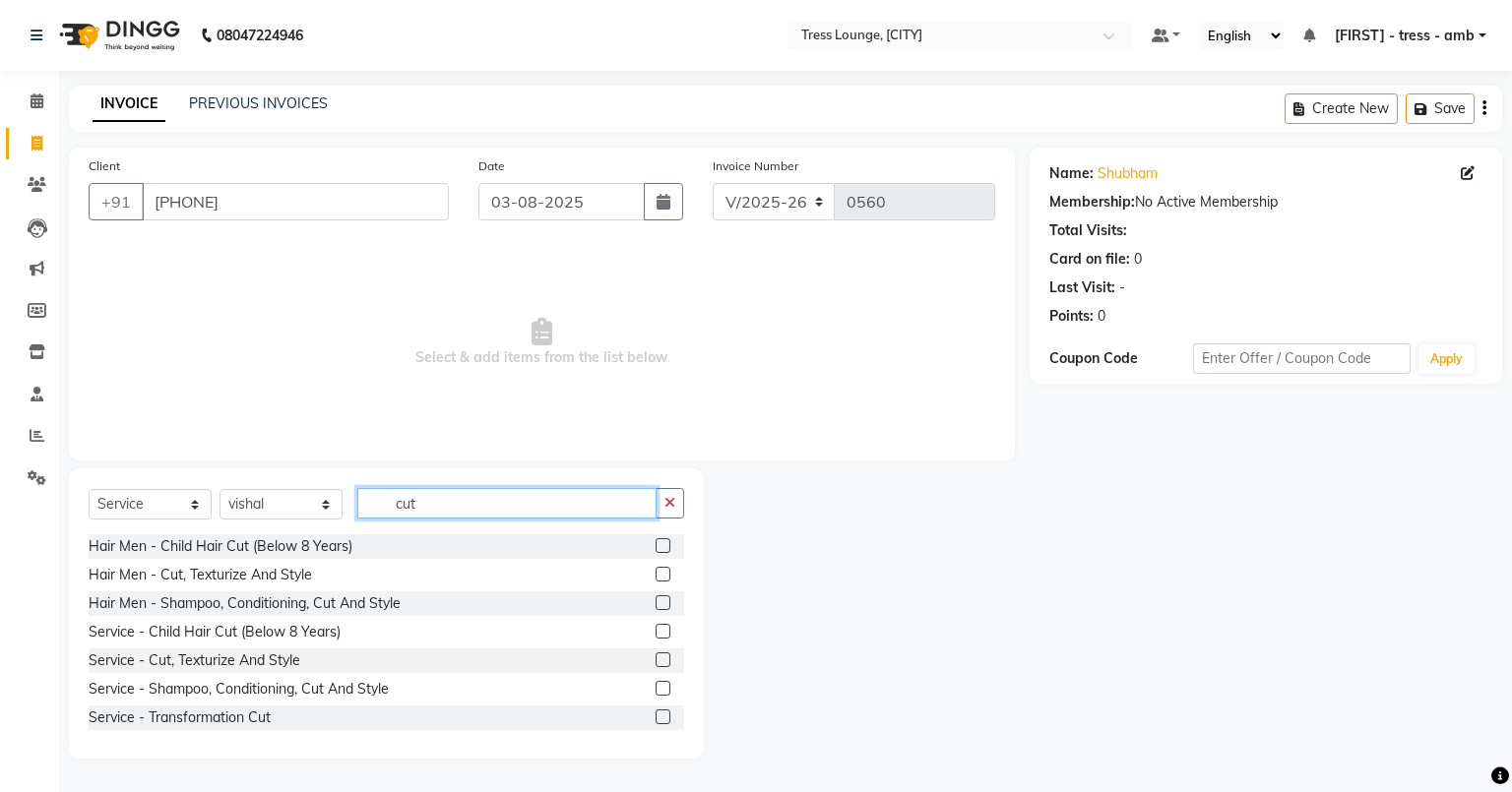 type on "cut" 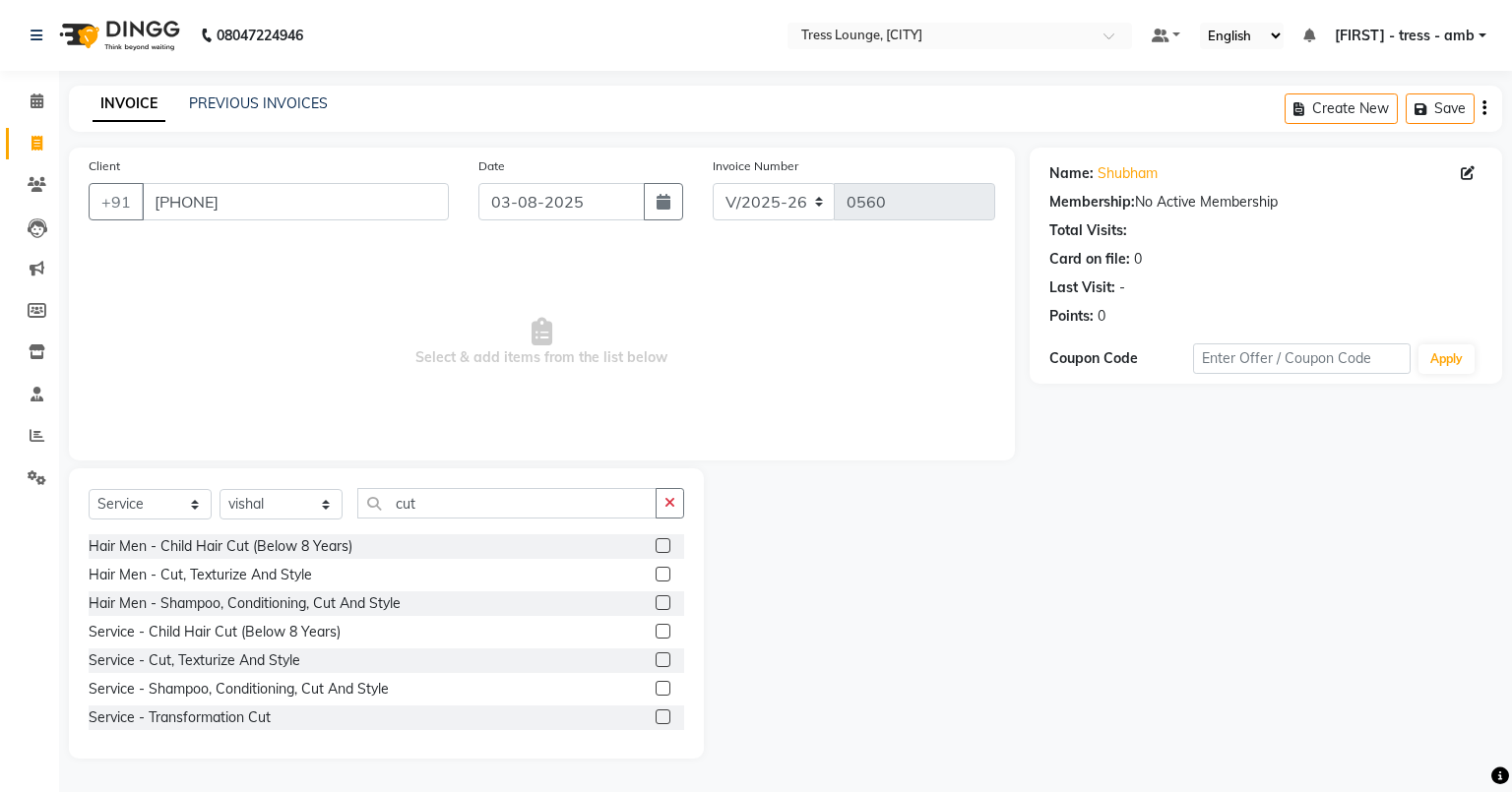 click 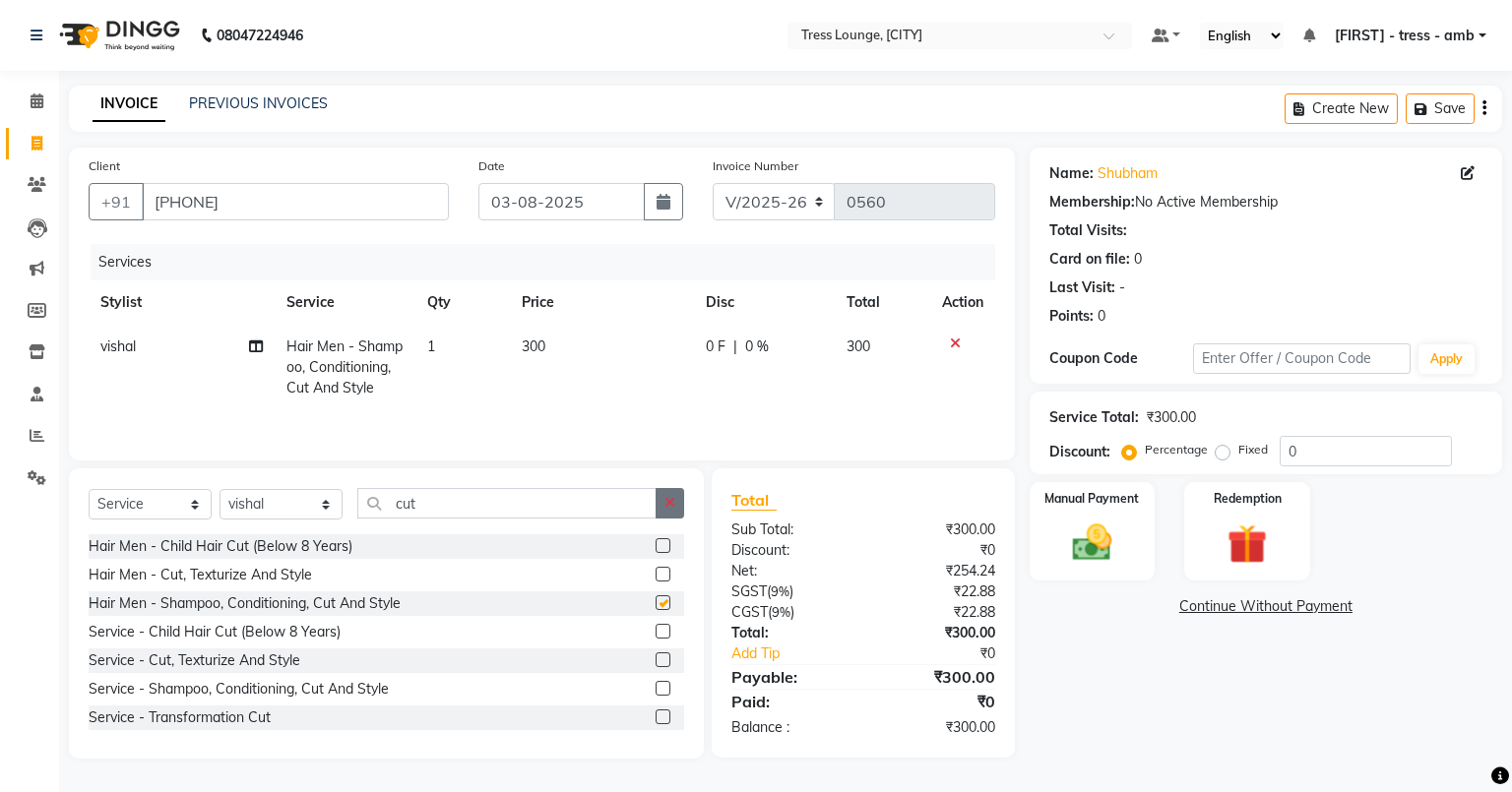 checkbox on "false" 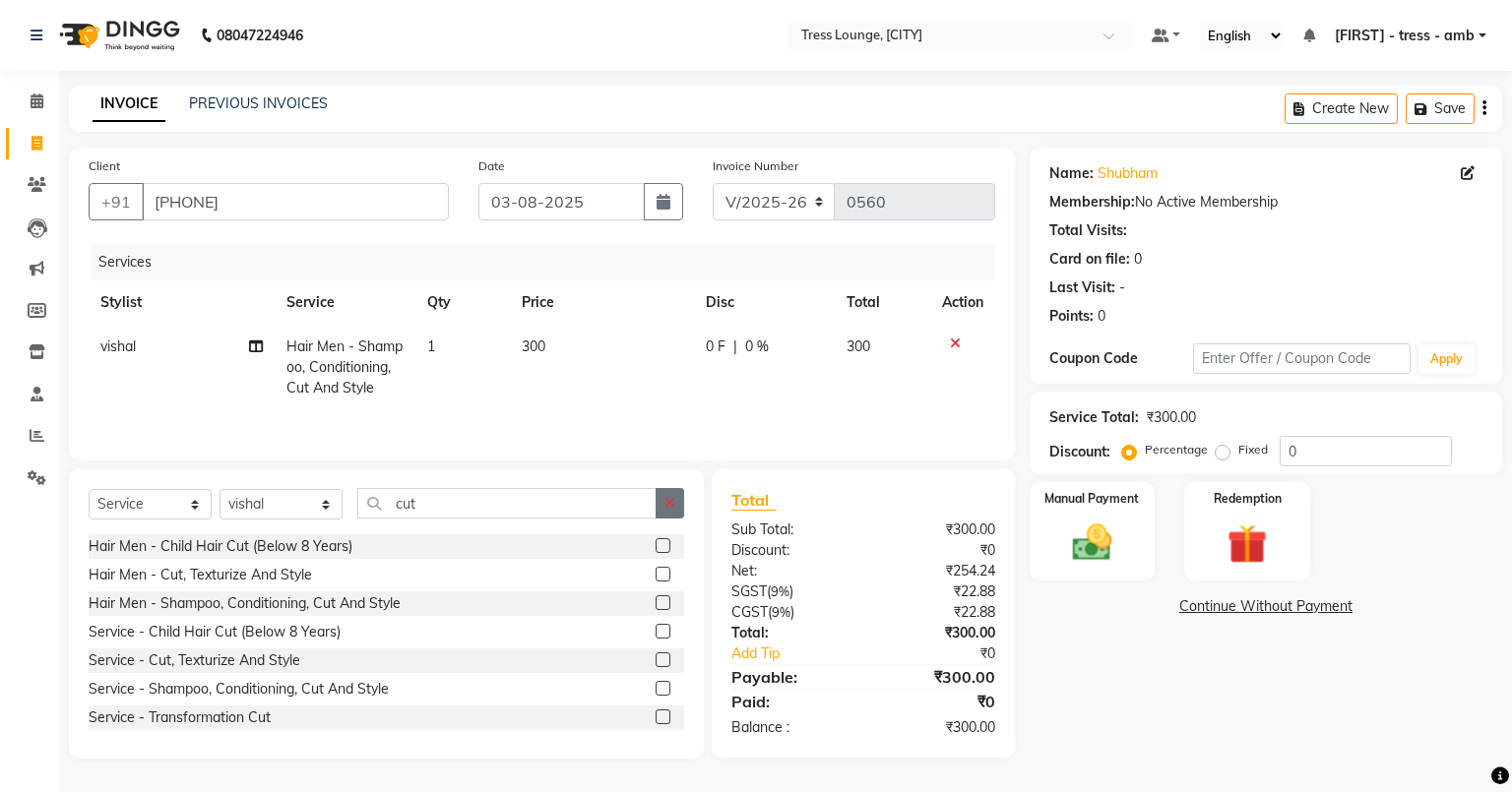 click 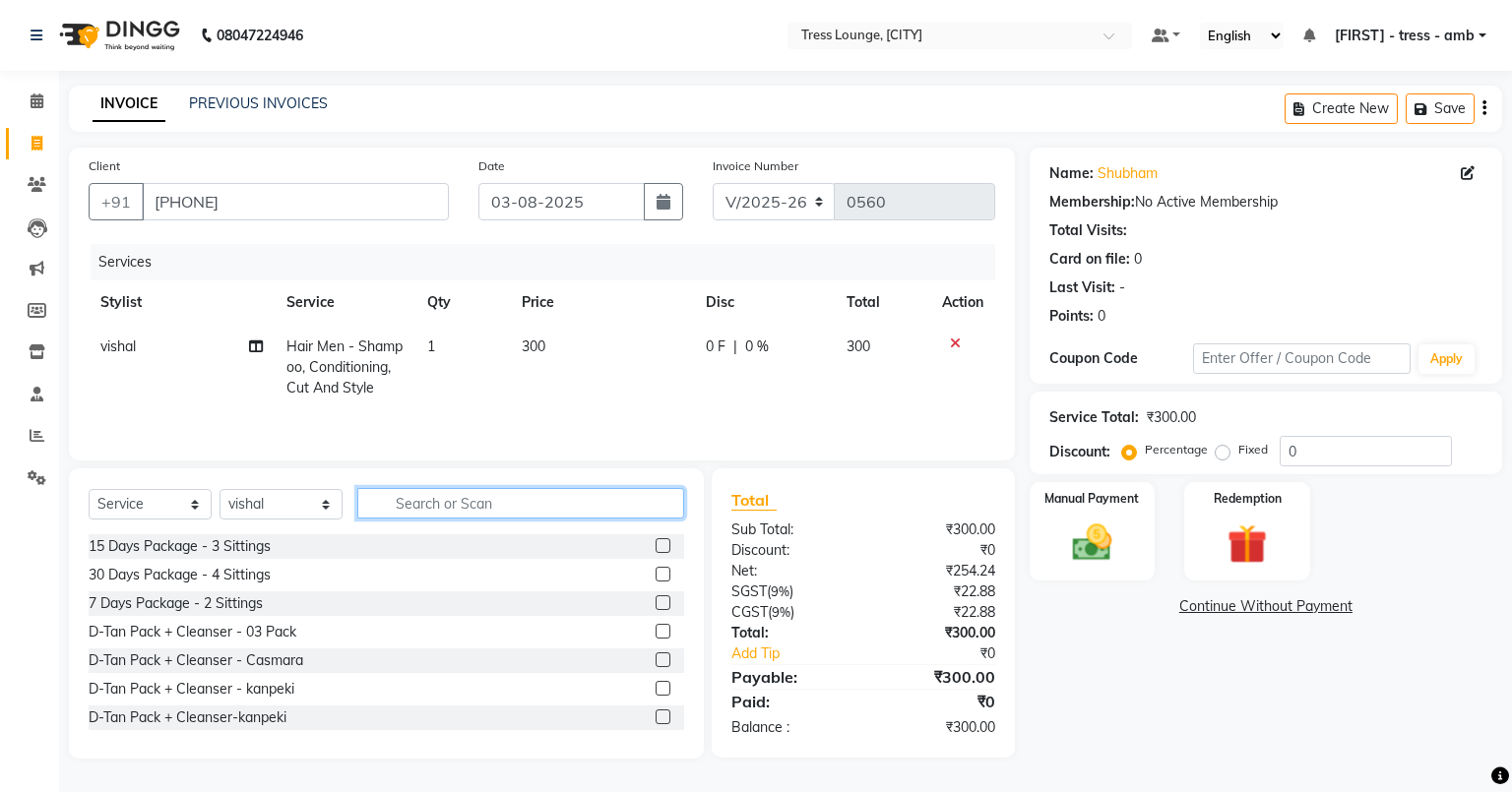 click 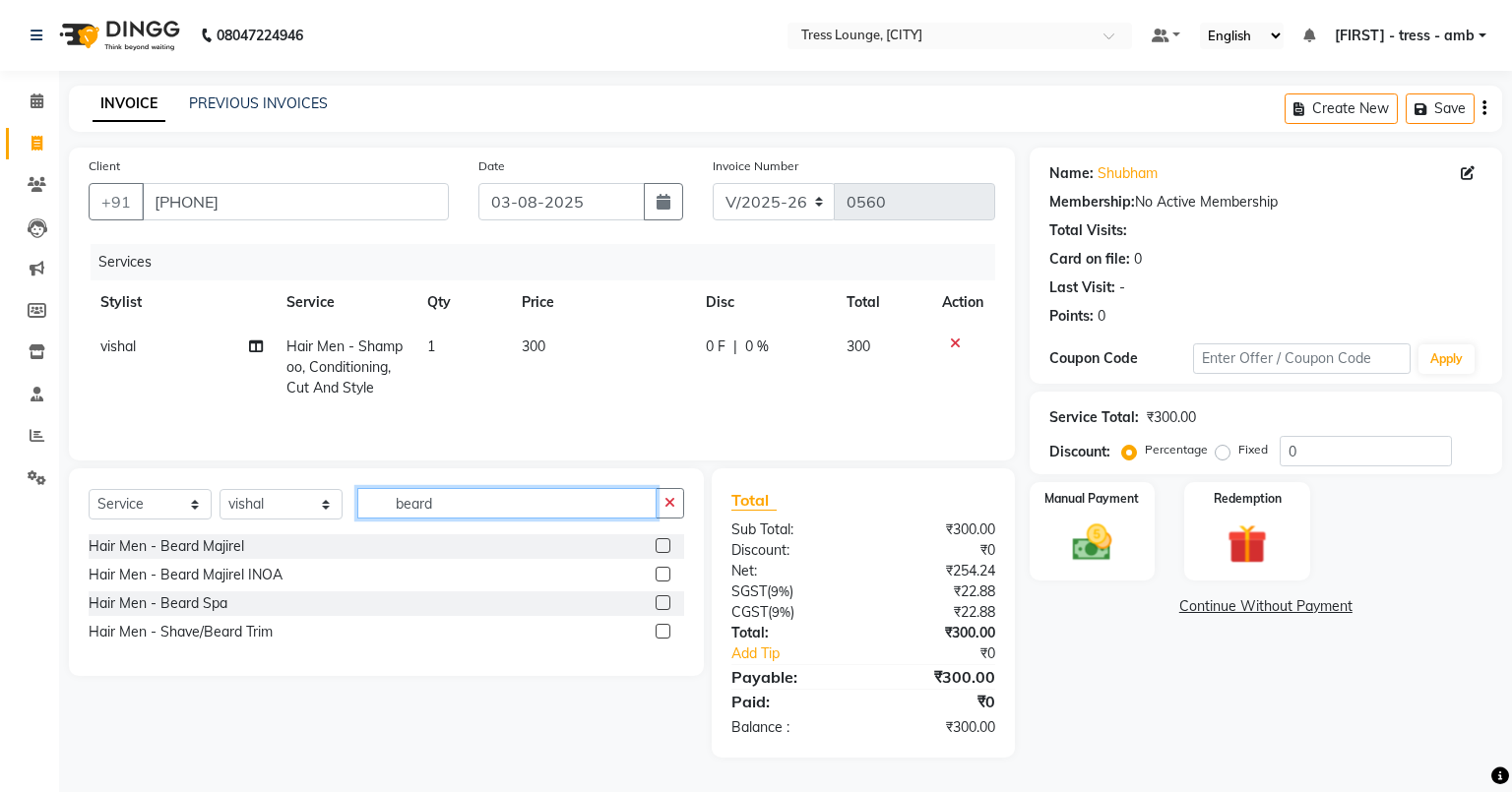 type on "beard" 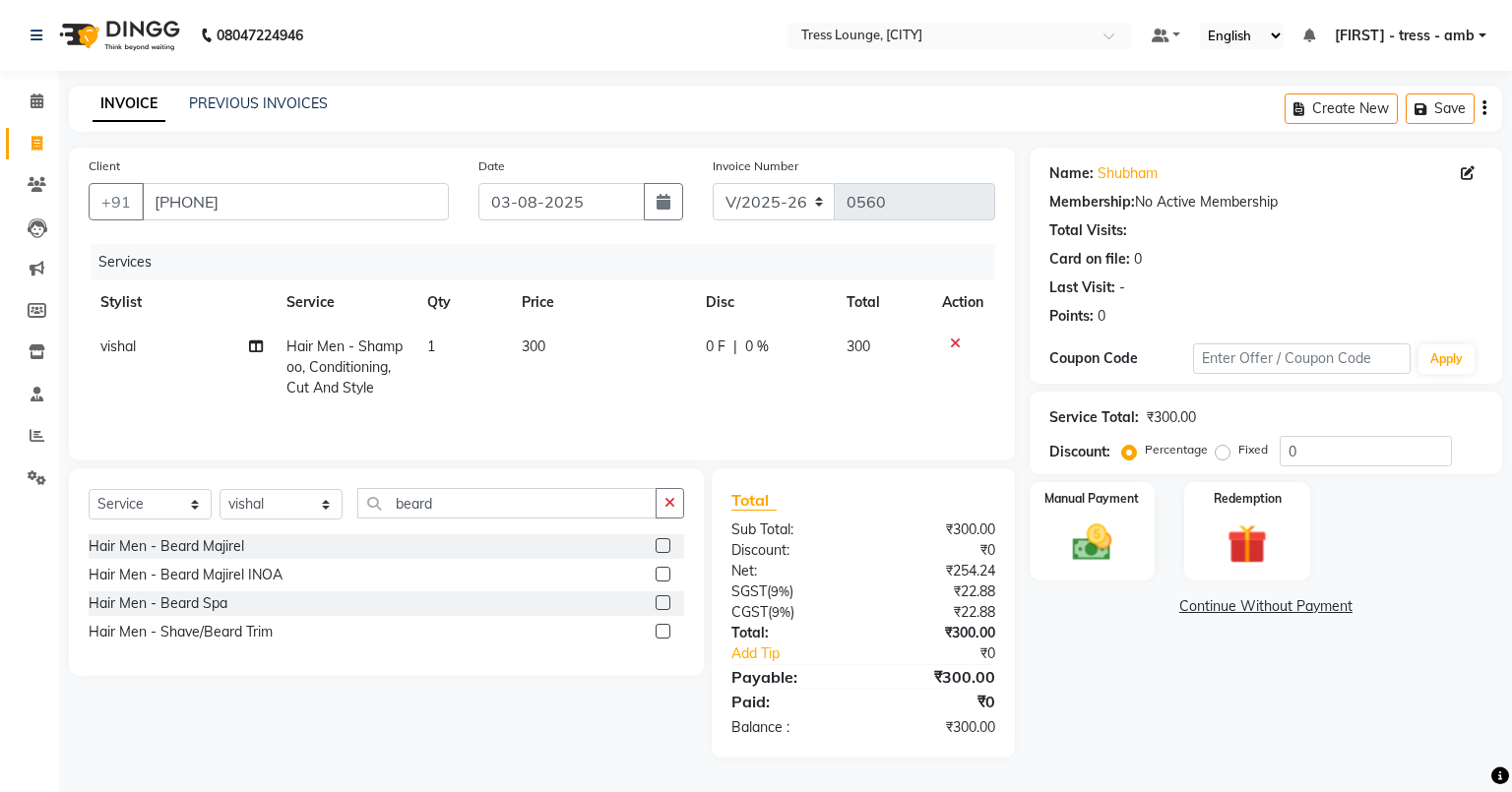 click 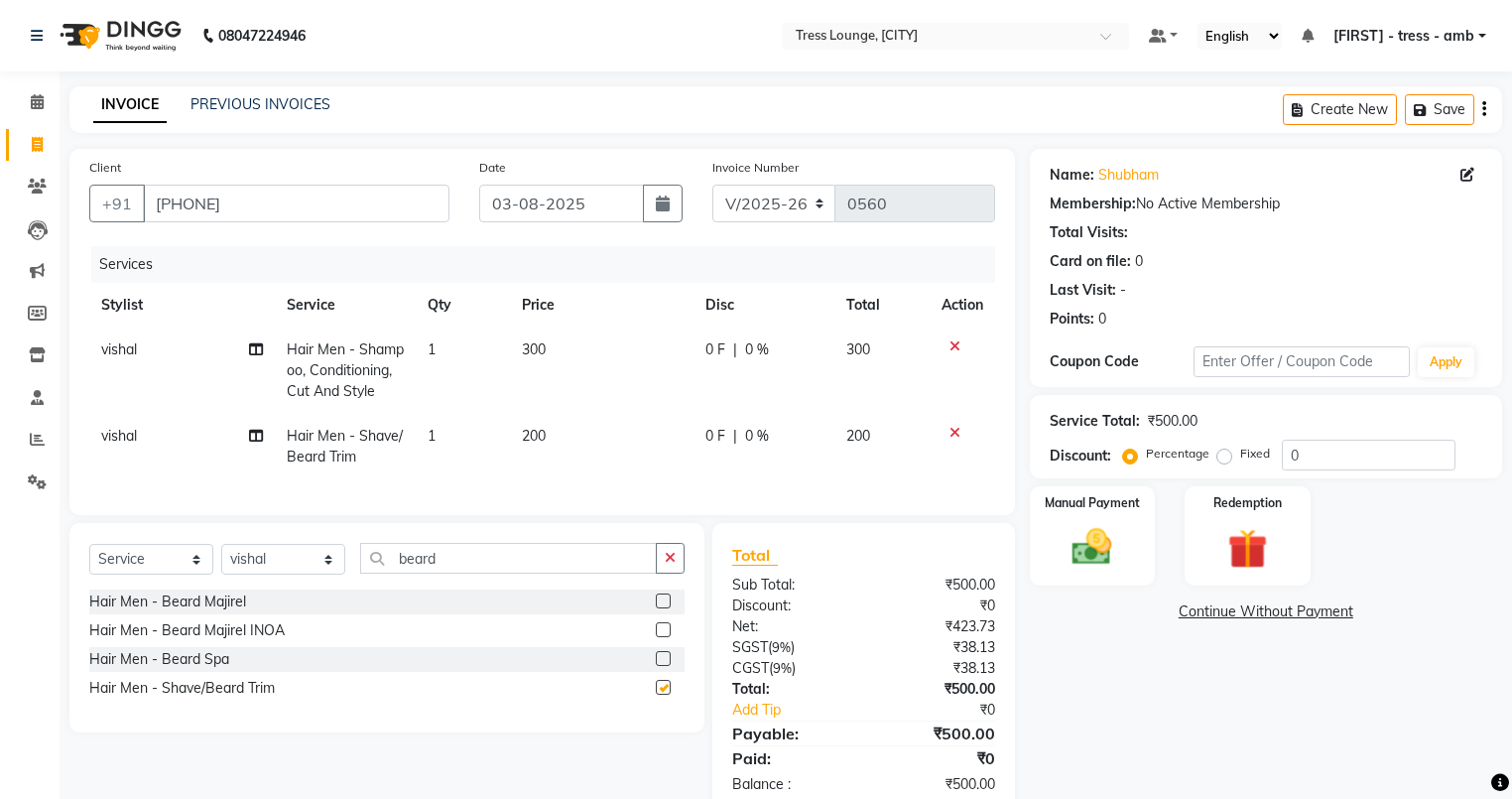 checkbox on "false" 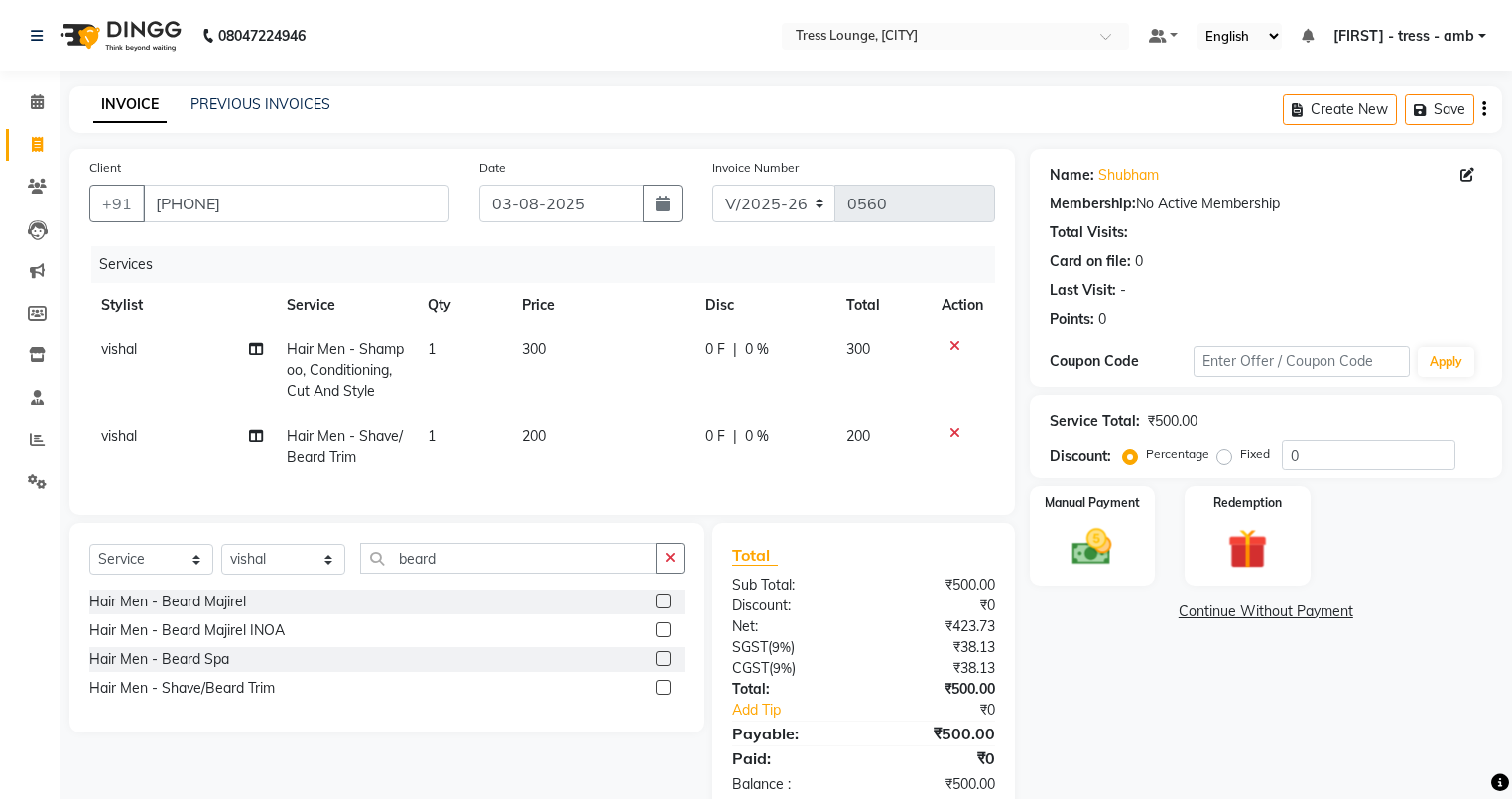 click on "300" 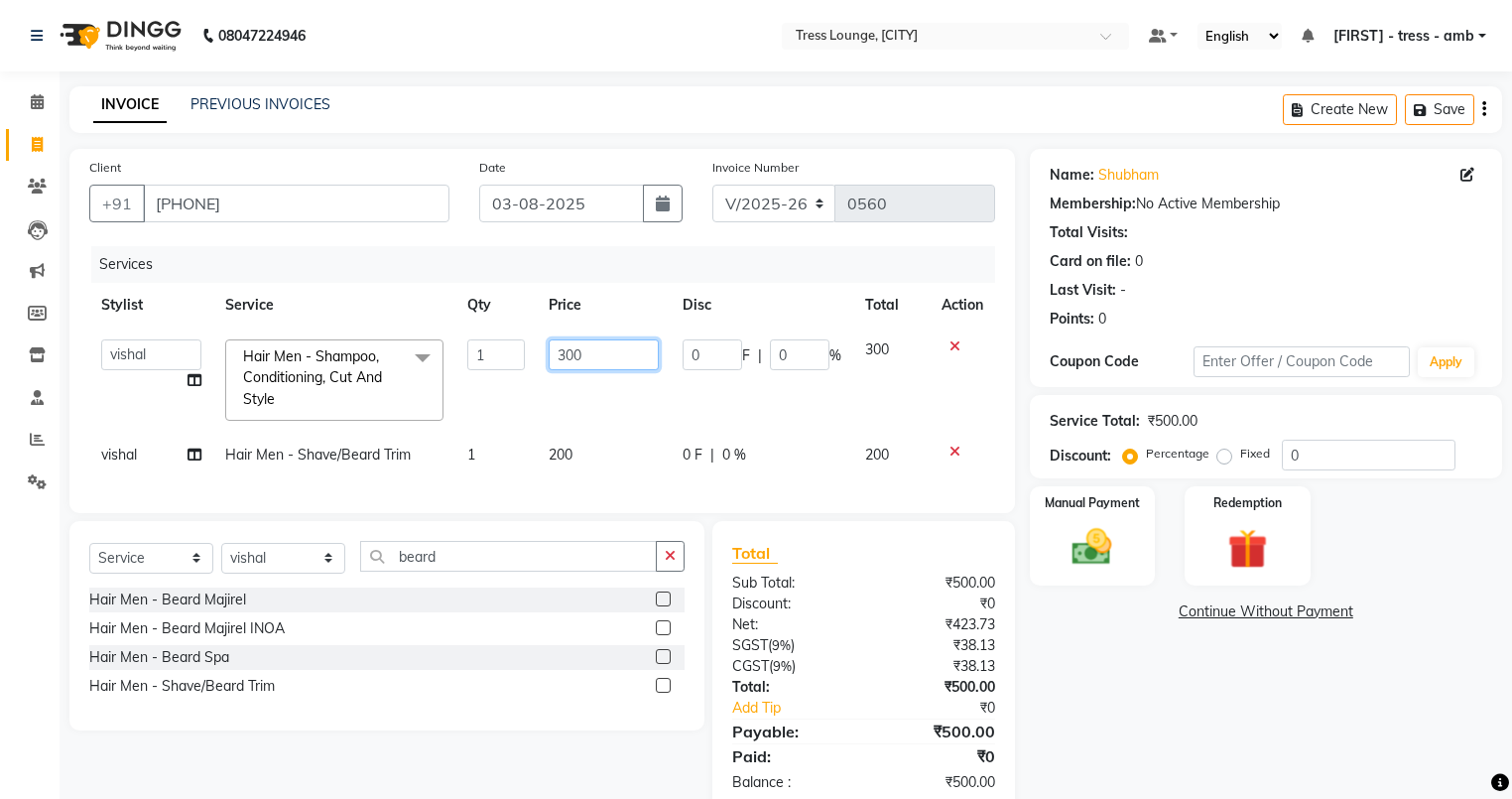 click on "300" 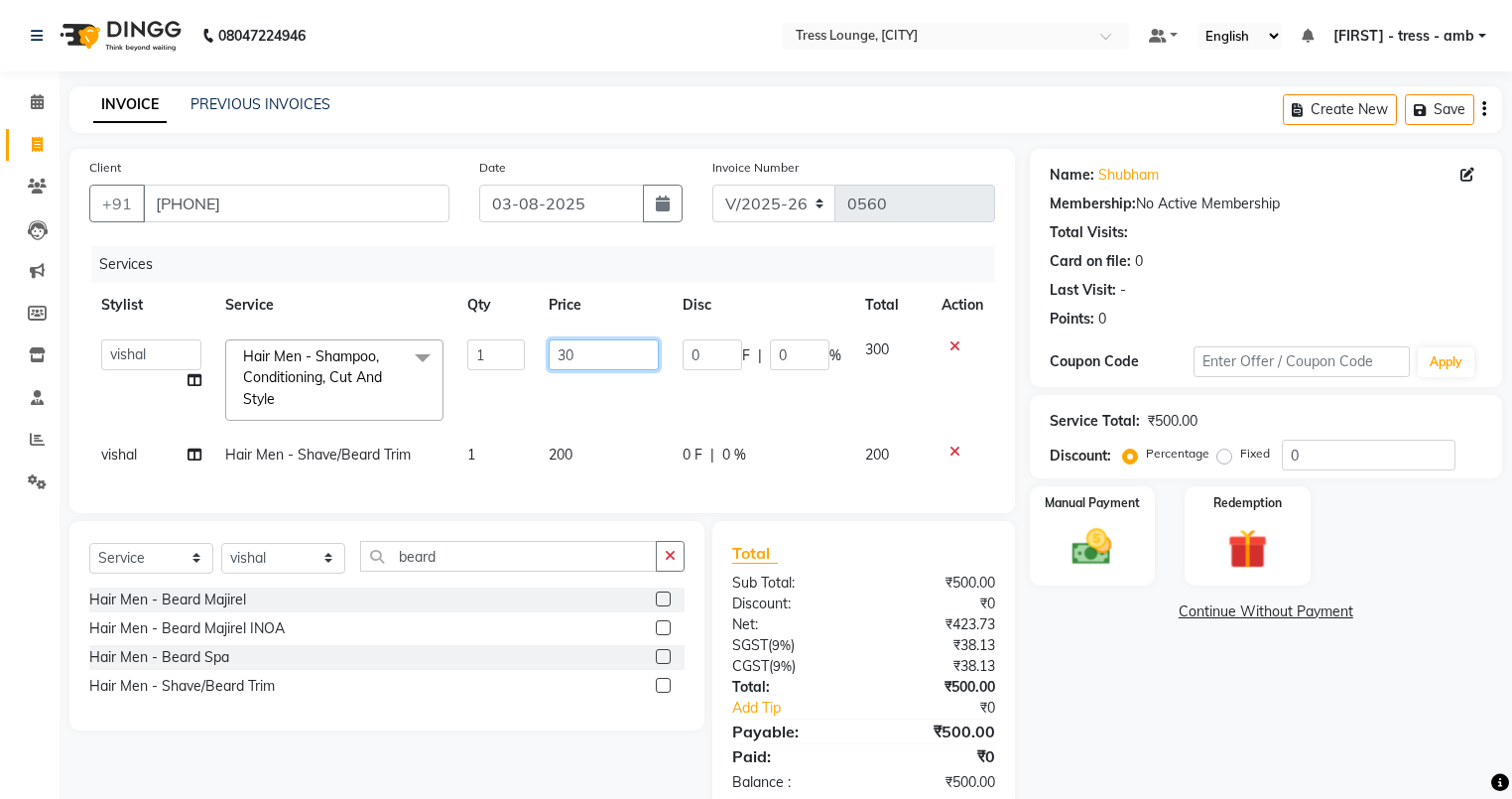 type on "3" 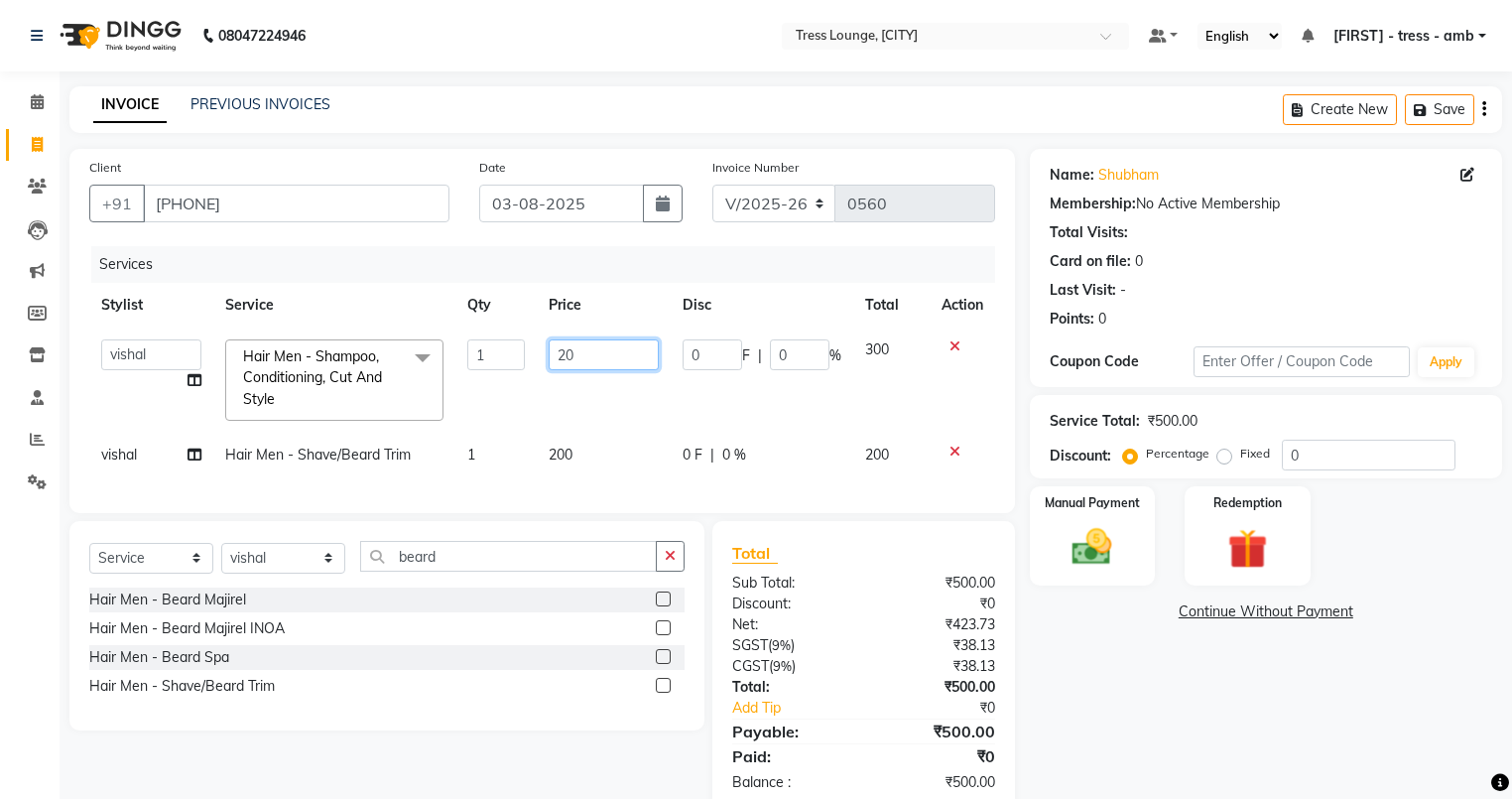 type on "200" 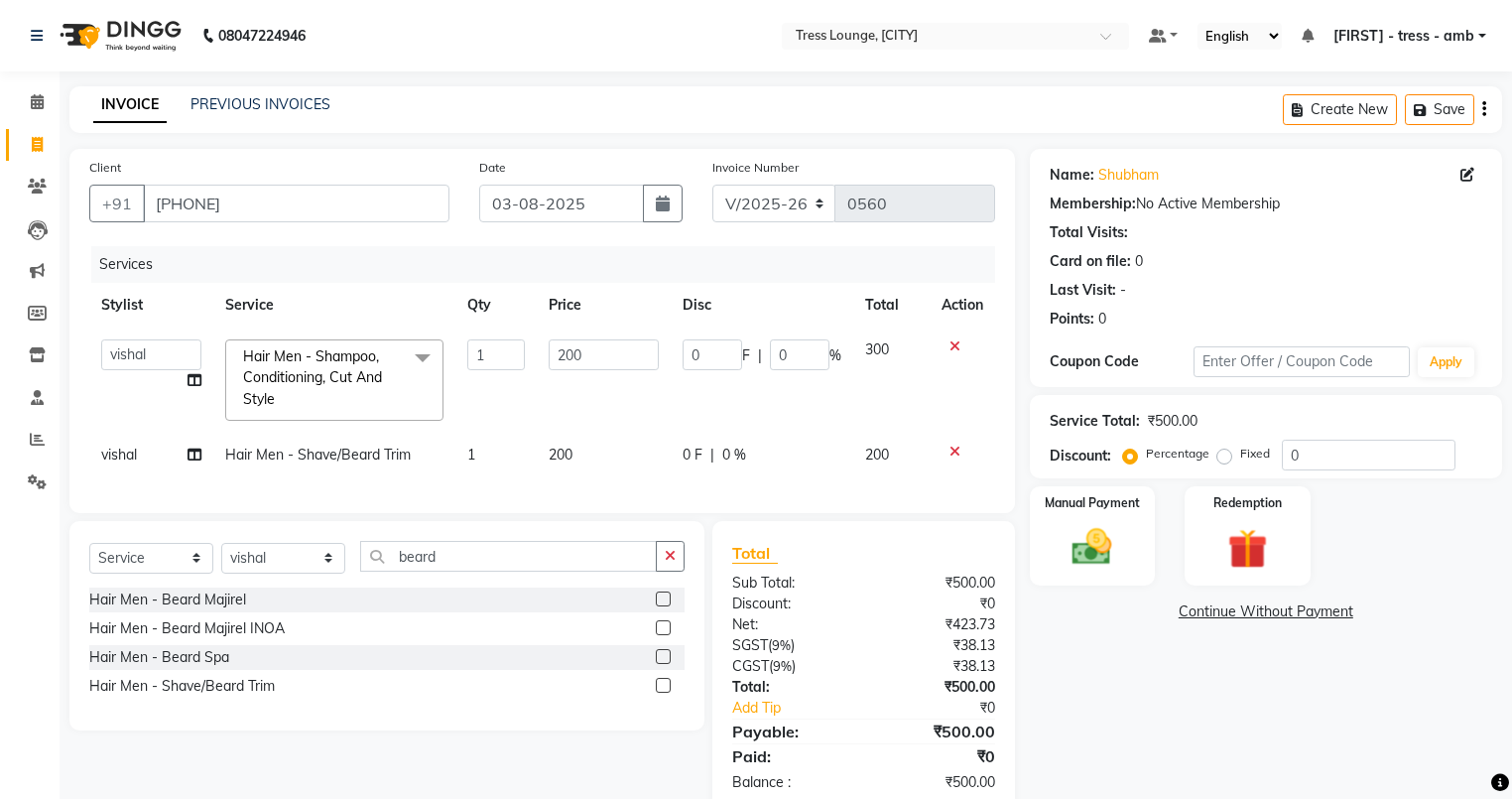 click on "[FIRST]  [LAST]  [FIRST]  [LAST]  [FIRST]  [LAST]  [FIRST]  [LAST]  [FIRST]  [LAST]  [FIRST]  [LAST]  Hair Men  - Shampoo, Conditioning, Cut And Style  x 15 Days Package - 3 Sittings 30 Days Package  - 4 Sittings 7 Days Package  - 2 Sittings  D-Tan Pack + Cleanser - 03 Pack D-Tan Pack + Cleanser - Casmara D-Tan Pack + Cleanser - kanpeki D-Tan Pack + Cleanser-kanpeki Additional Makeup - Groom Makeup Additional Makeup - Hair Extensions Additional Makeup - Photo Shoot (12 hrs) Additional Makeup - Photo Shoot (6 hrs) Additional Makeup - Saree Drape Basic Makeup - Bridal Makeup Basic Makeup - Engagement Makeup Basic Makeup - Party Makeup Basic Makeup - Reception Makeup Basic Makeup - Party2 Bridal Makeup -  makeup  Bleach - Full Arms Bleach - Full Body Bleach - Full Front/Back Bleach - Full Legs Bleach - Hands/ Feet Bleach - neck Bleach - Face Cleanup (40/45 Min) - Casmara Cleanup Cleanup (40/45 Min) - Tress Lounge Signature Cleanup O3 Cleanup Aroma Cleanup  Facial - Casmara Facial Facial - Tress Lounge Signature Facial Facial - Aroma Facial - T GK SPA 1" 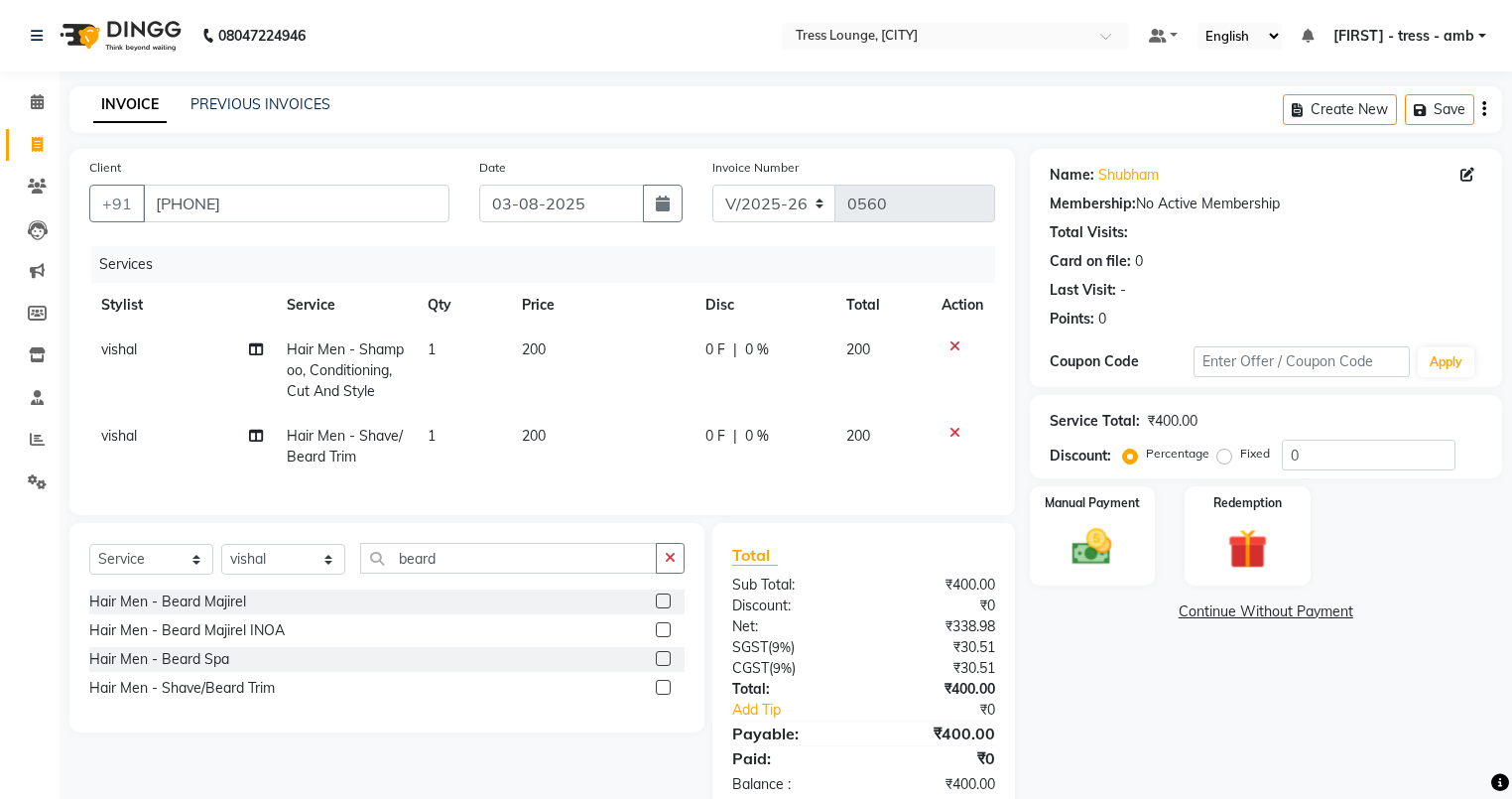 click on "200" 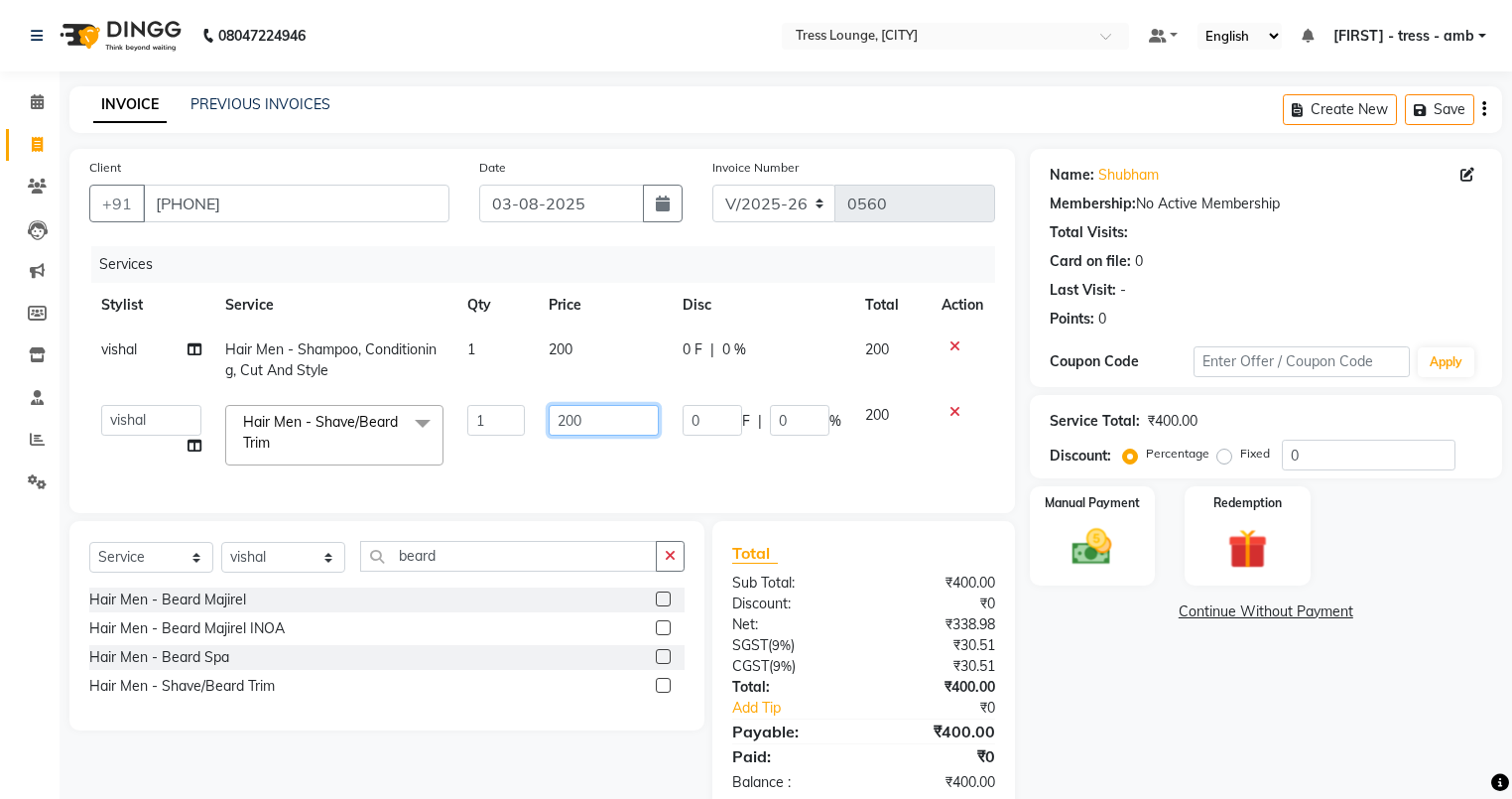 click on "200" 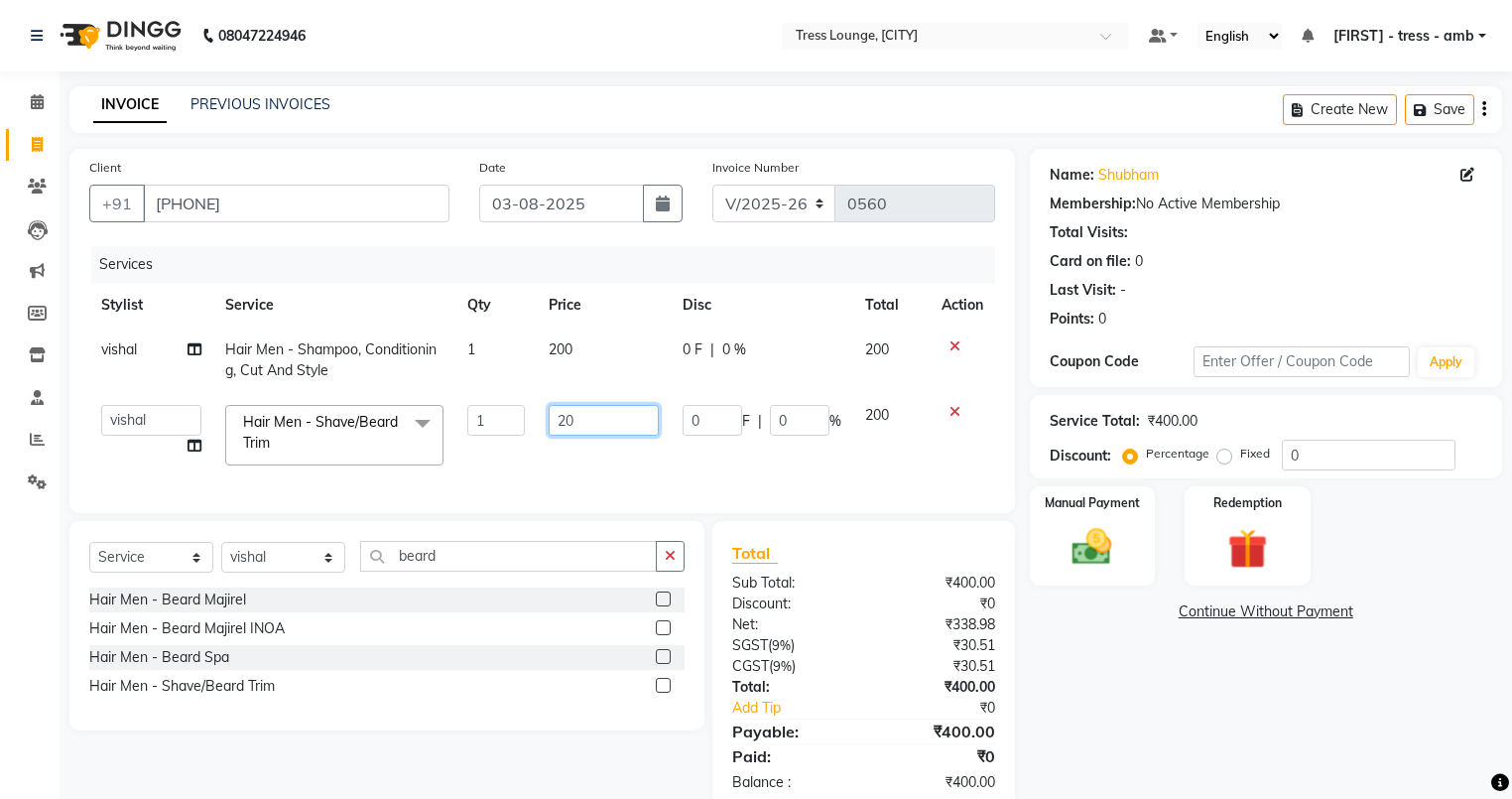 type on "2" 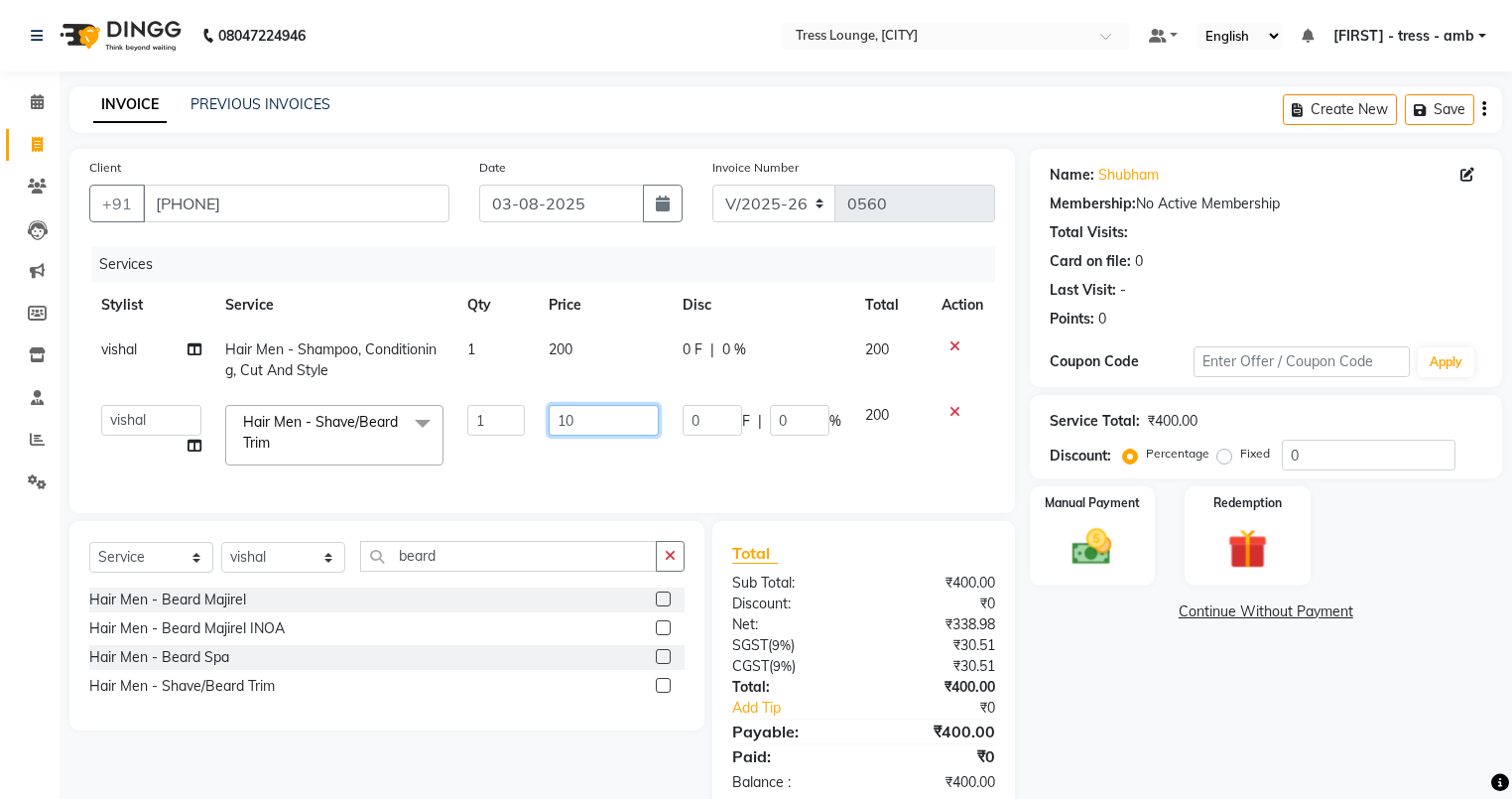 type on "100" 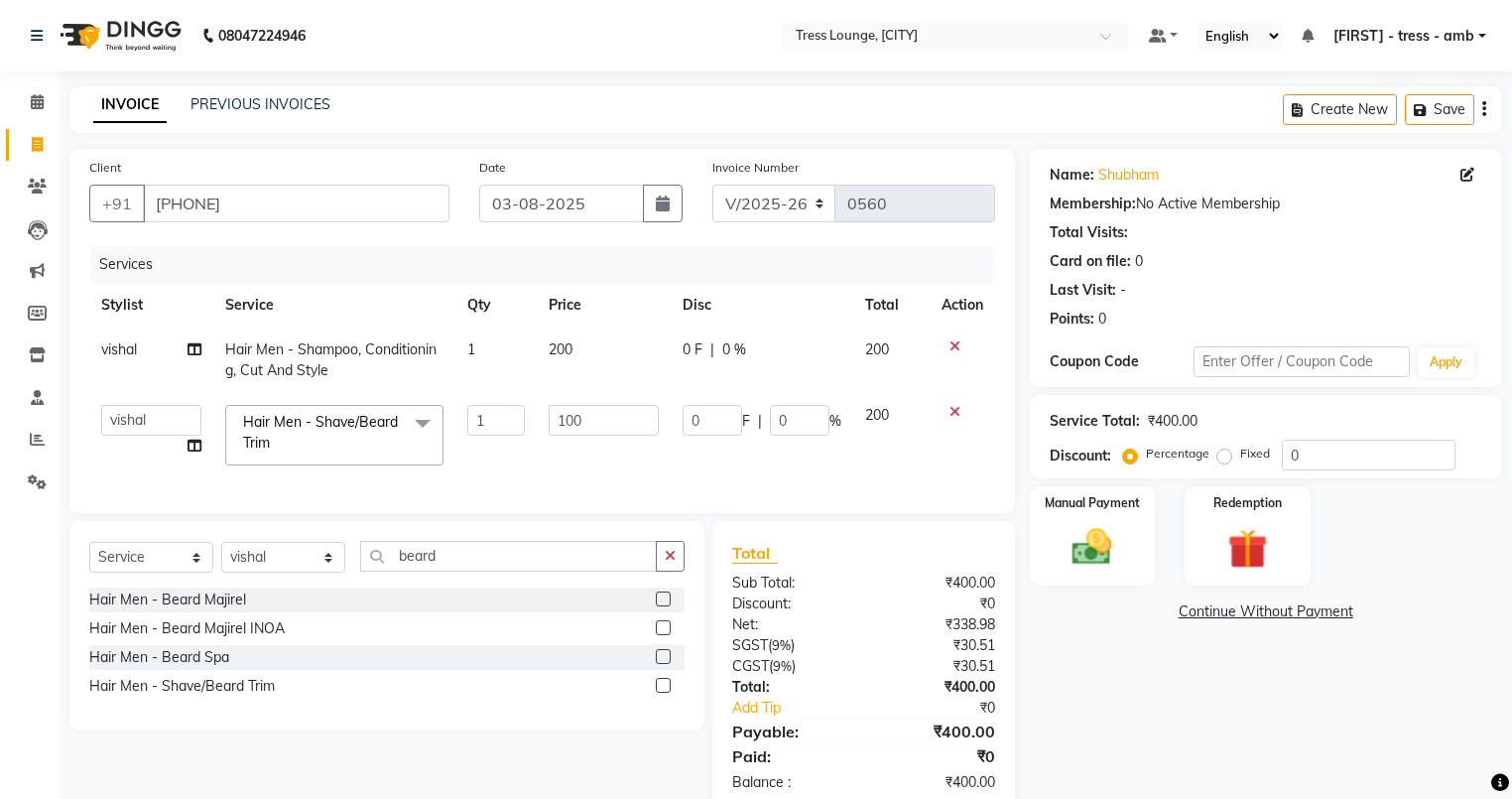 click on "100" 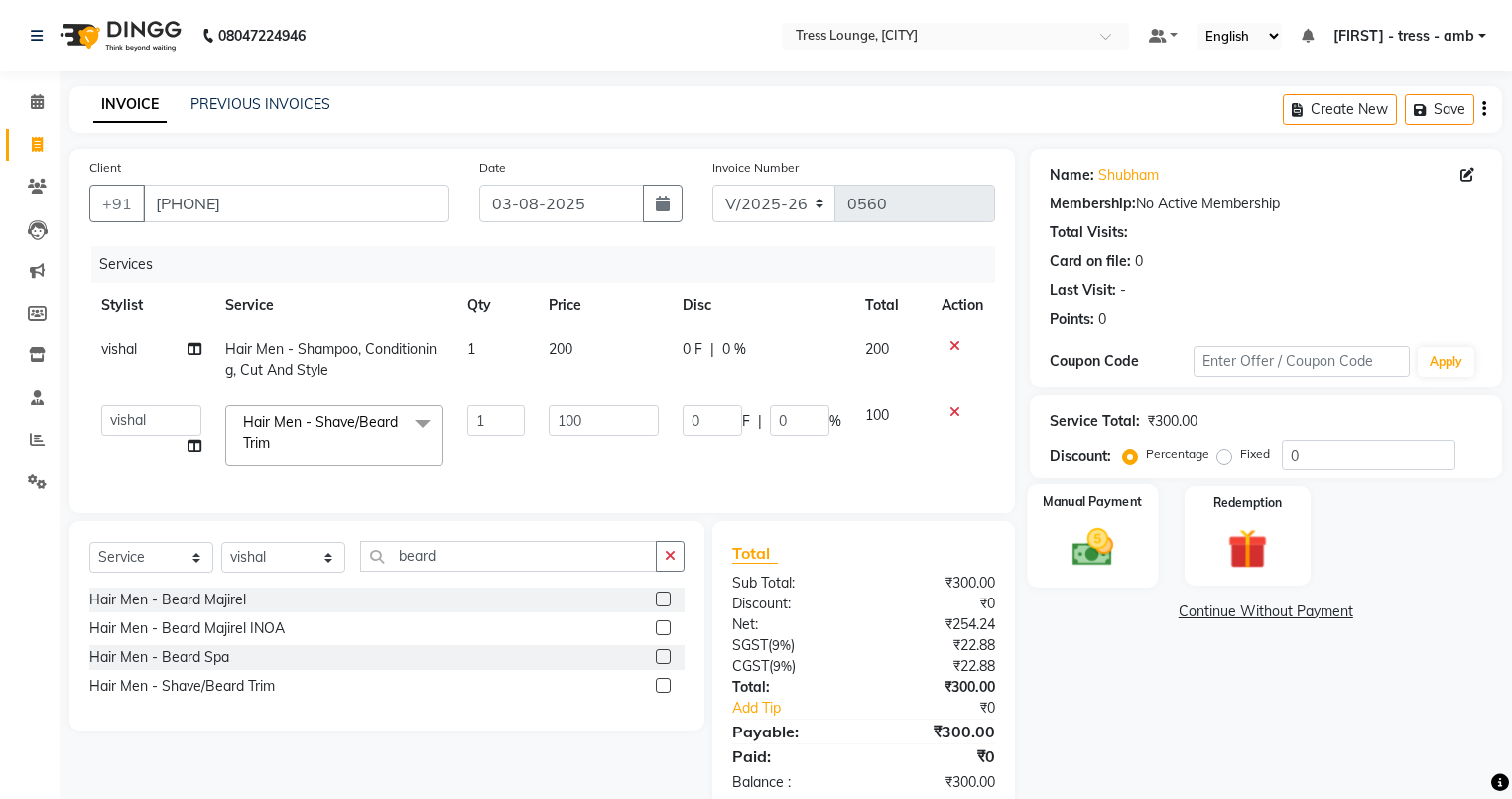 click 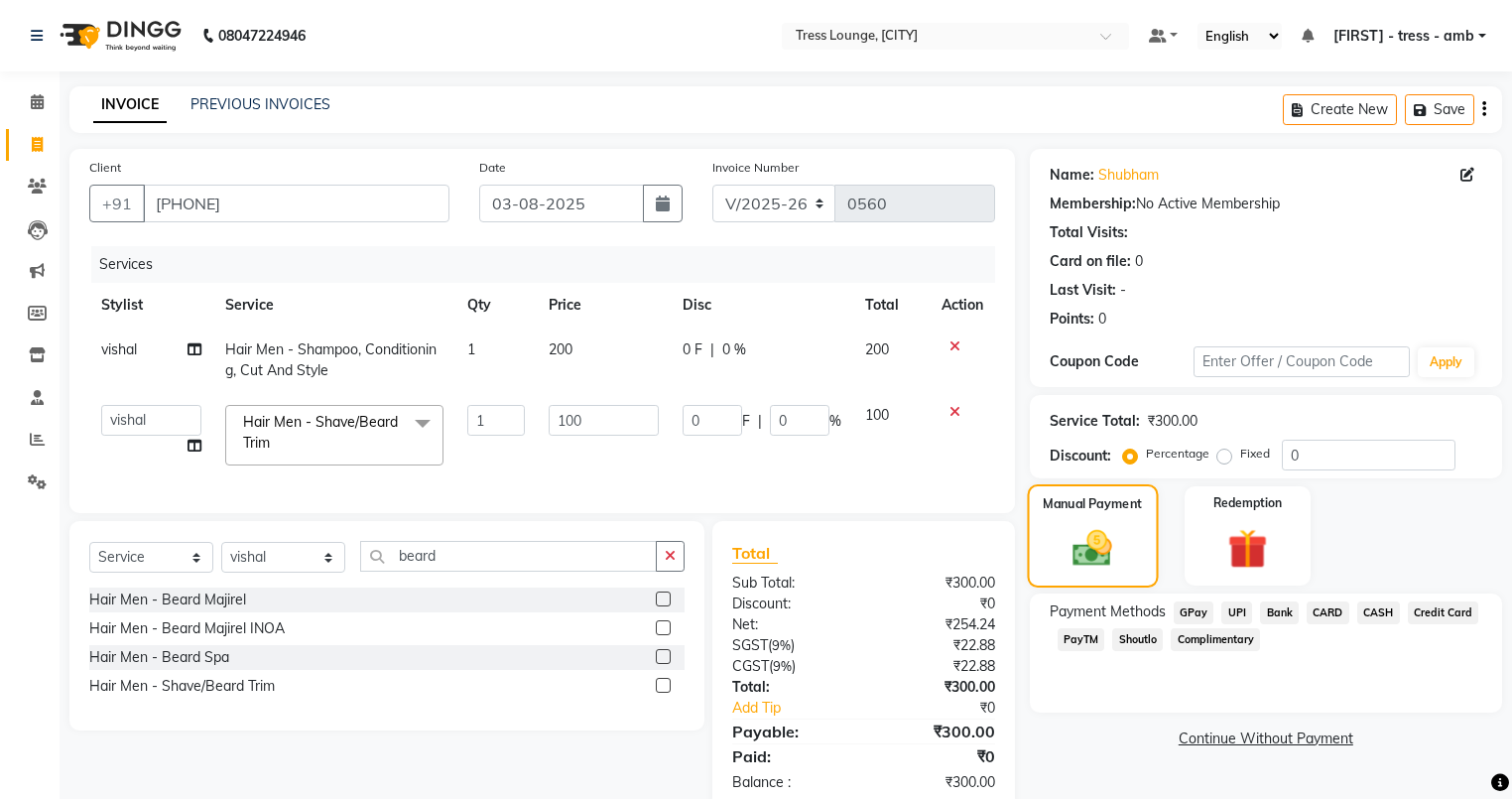 scroll, scrollTop: 56, scrollLeft: 0, axis: vertical 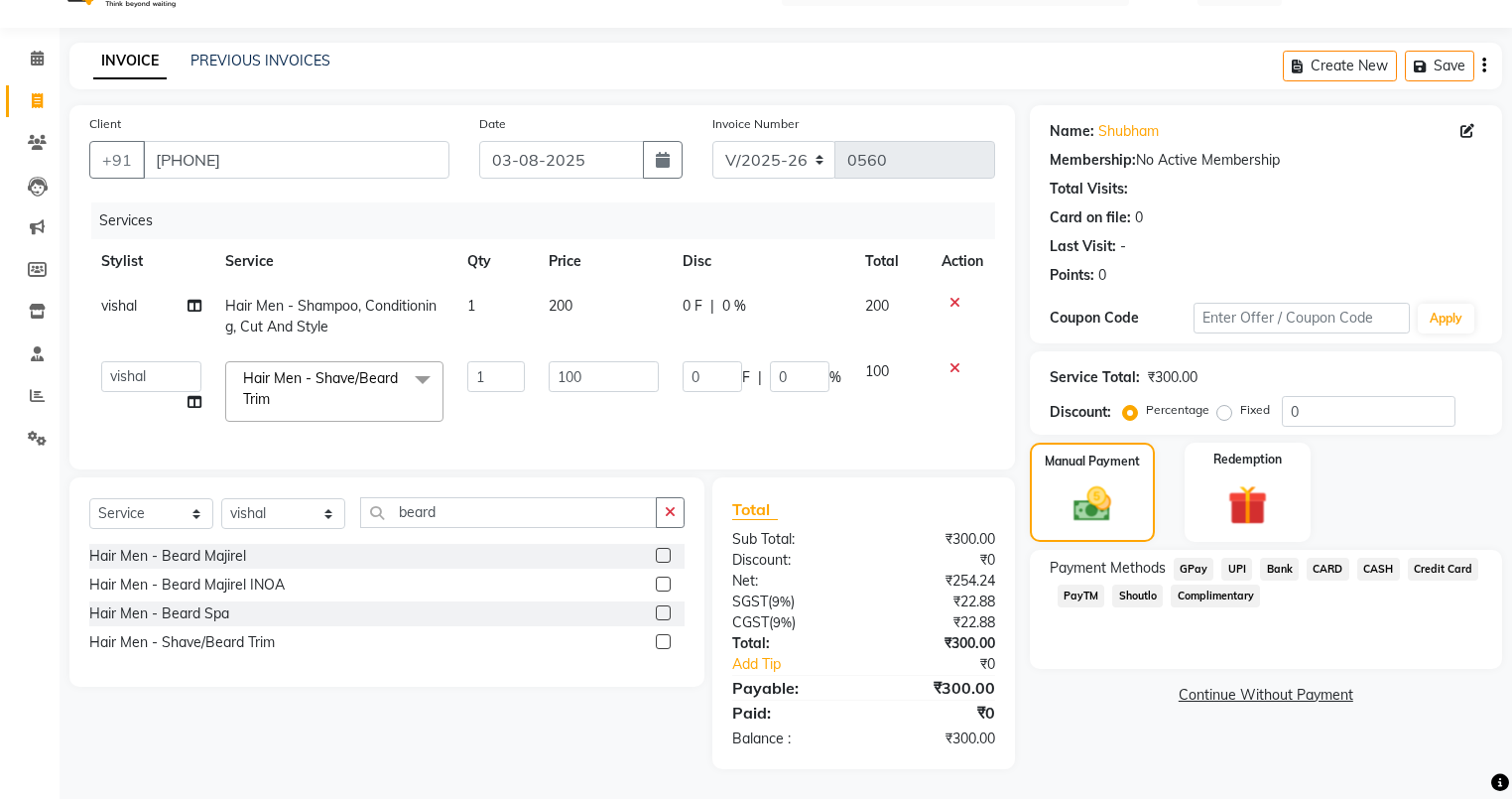click on "UPI" 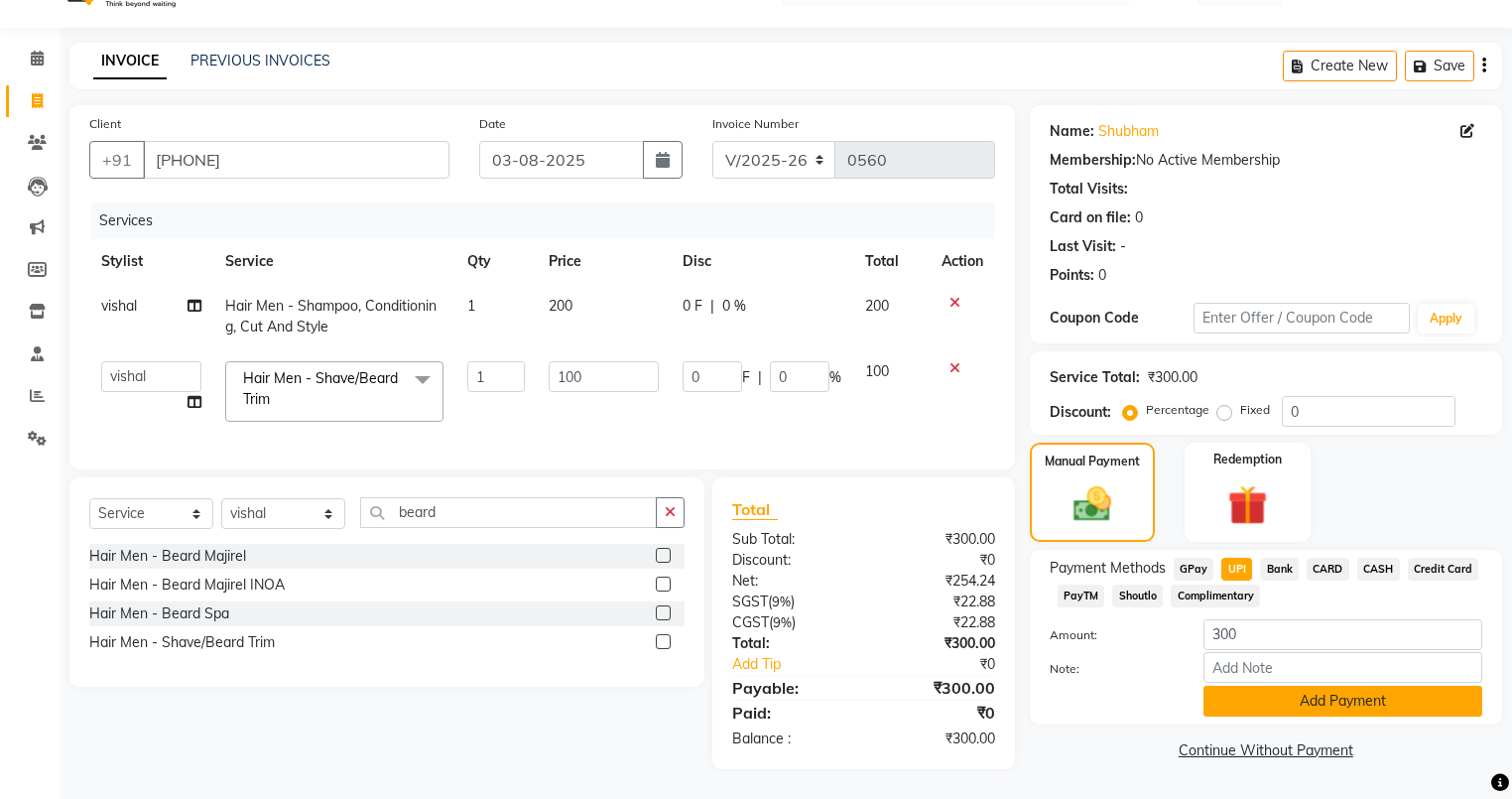 click on "Add Payment" 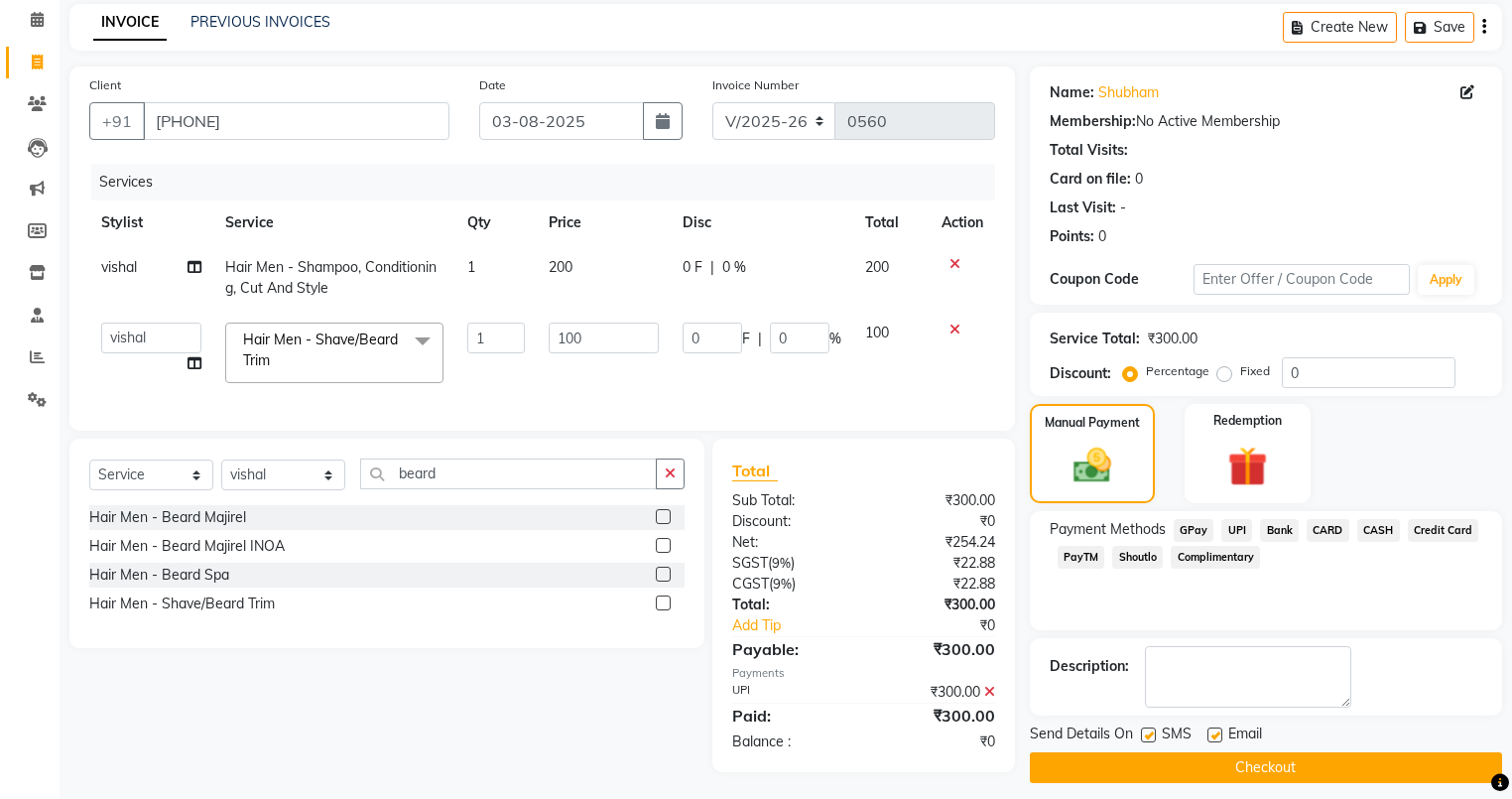 scroll, scrollTop: 97, scrollLeft: 0, axis: vertical 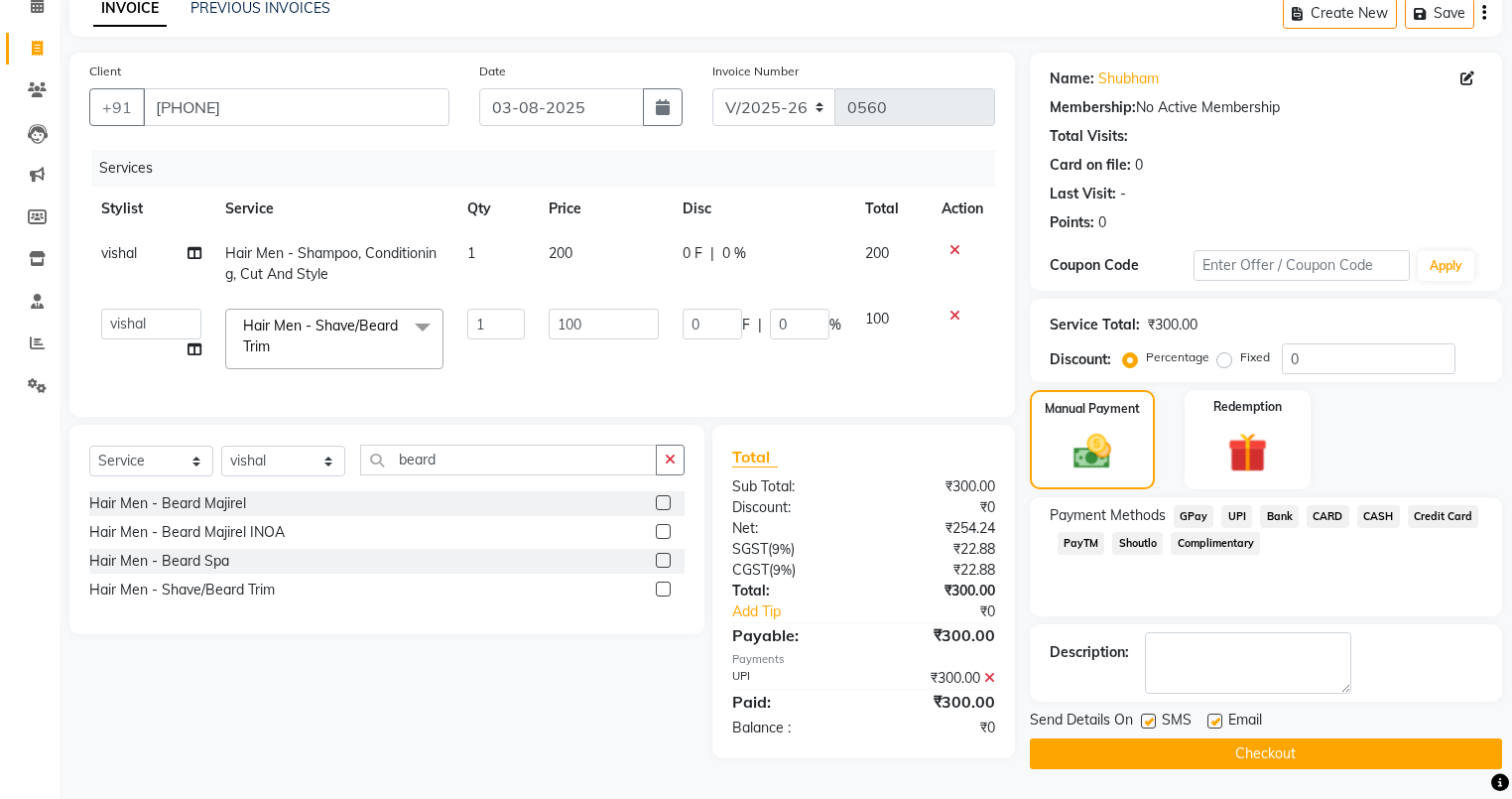 click 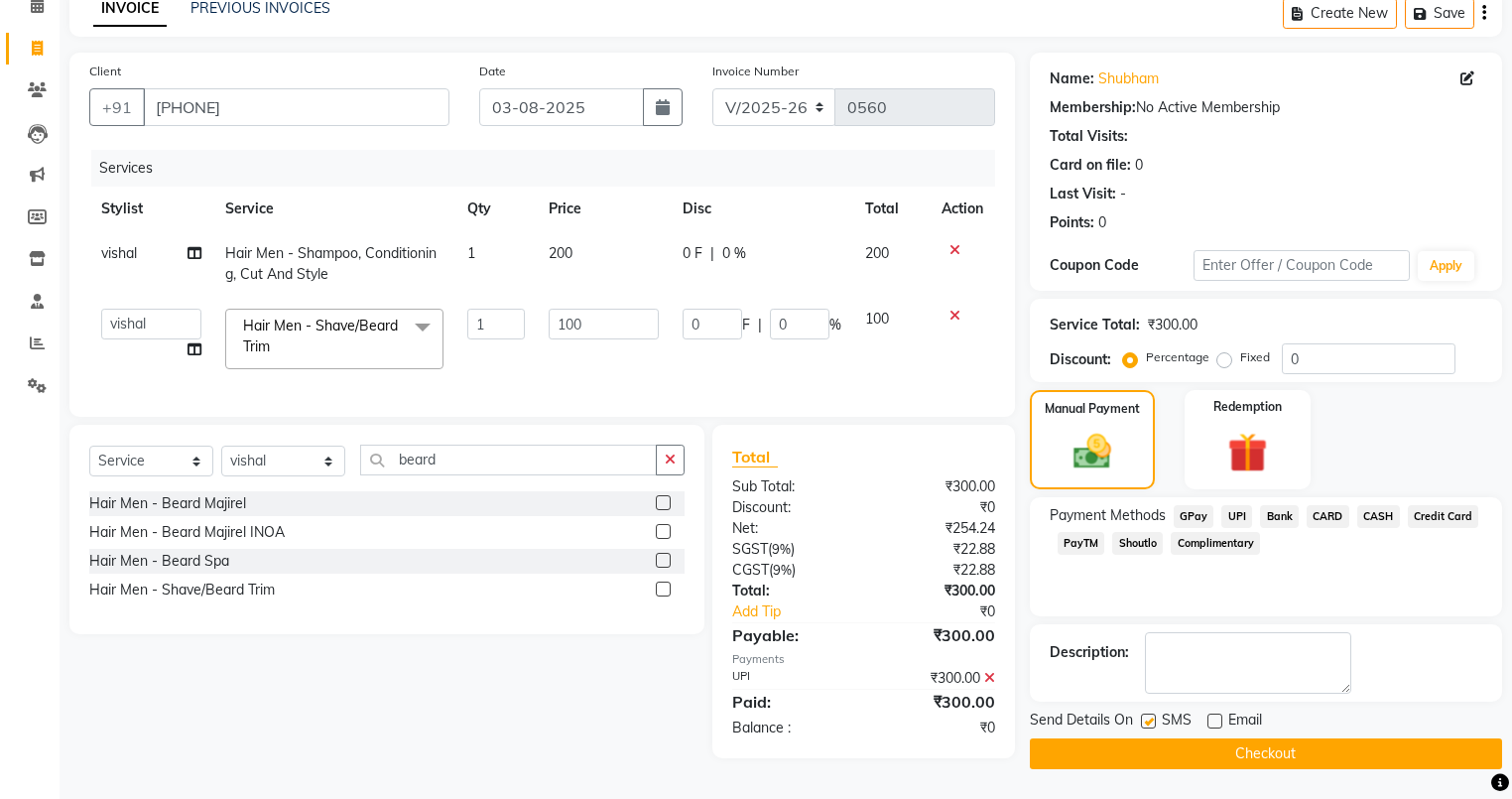 click 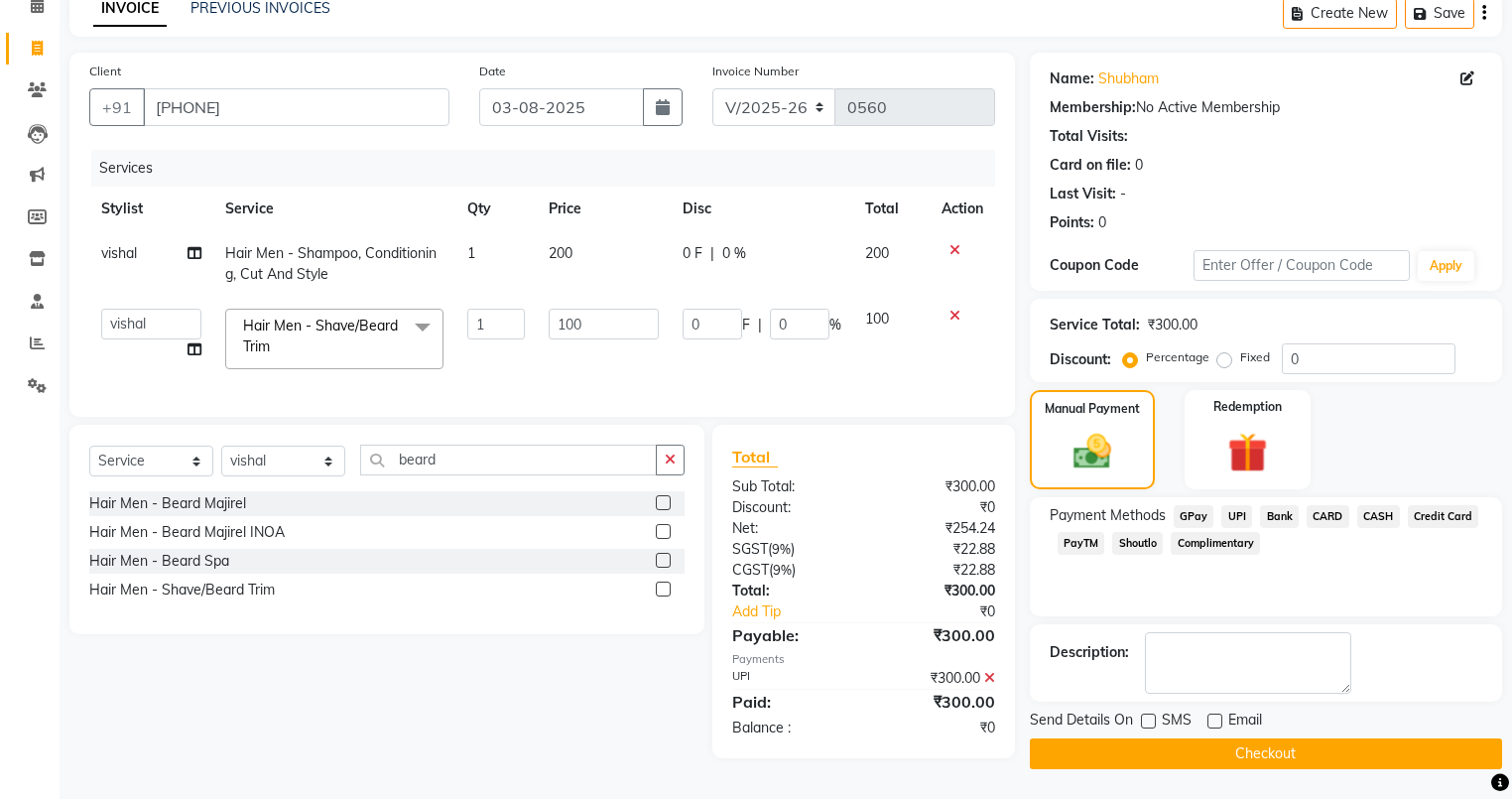 click on "Checkout" 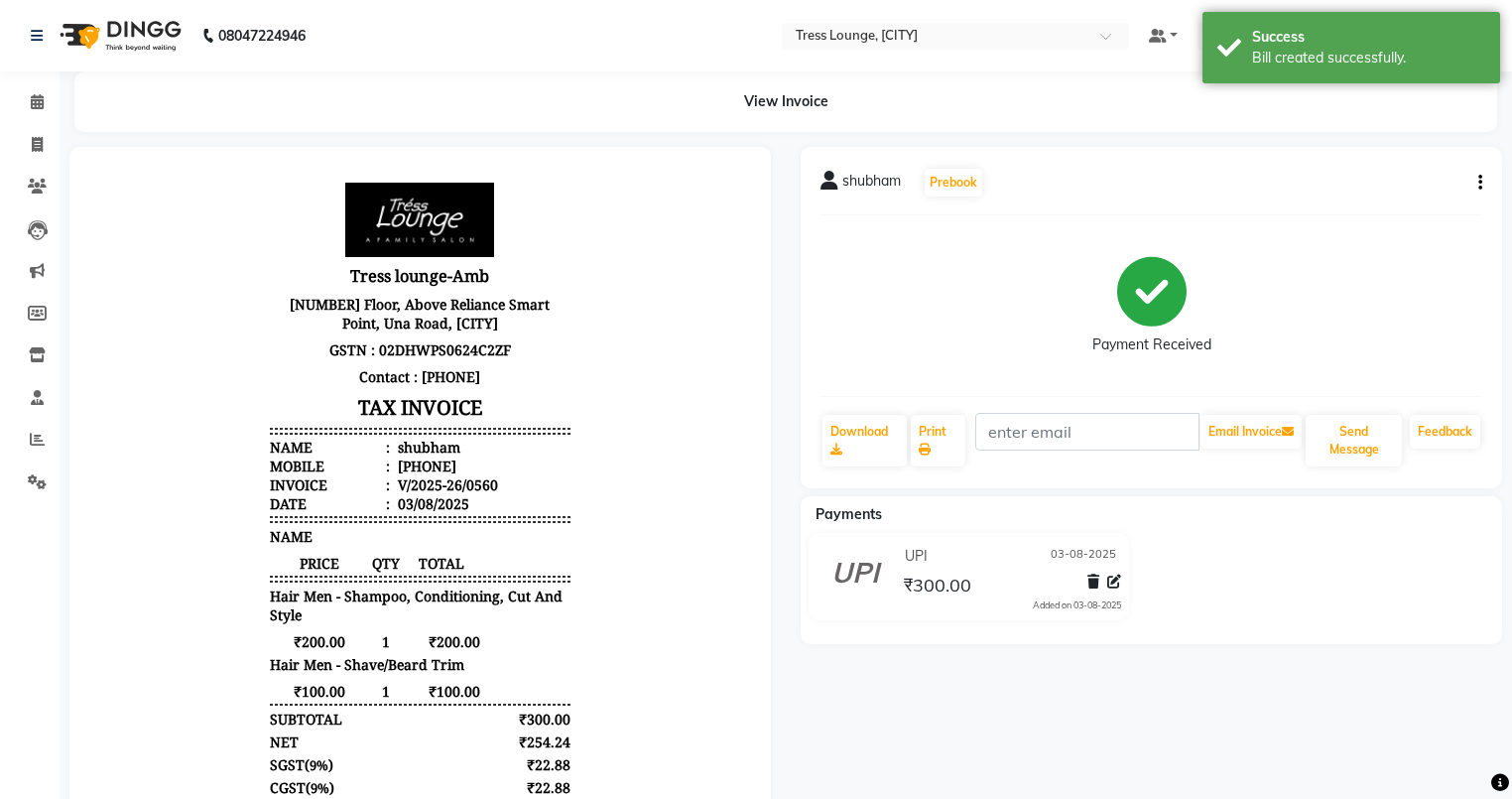 scroll, scrollTop: 0, scrollLeft: 0, axis: both 